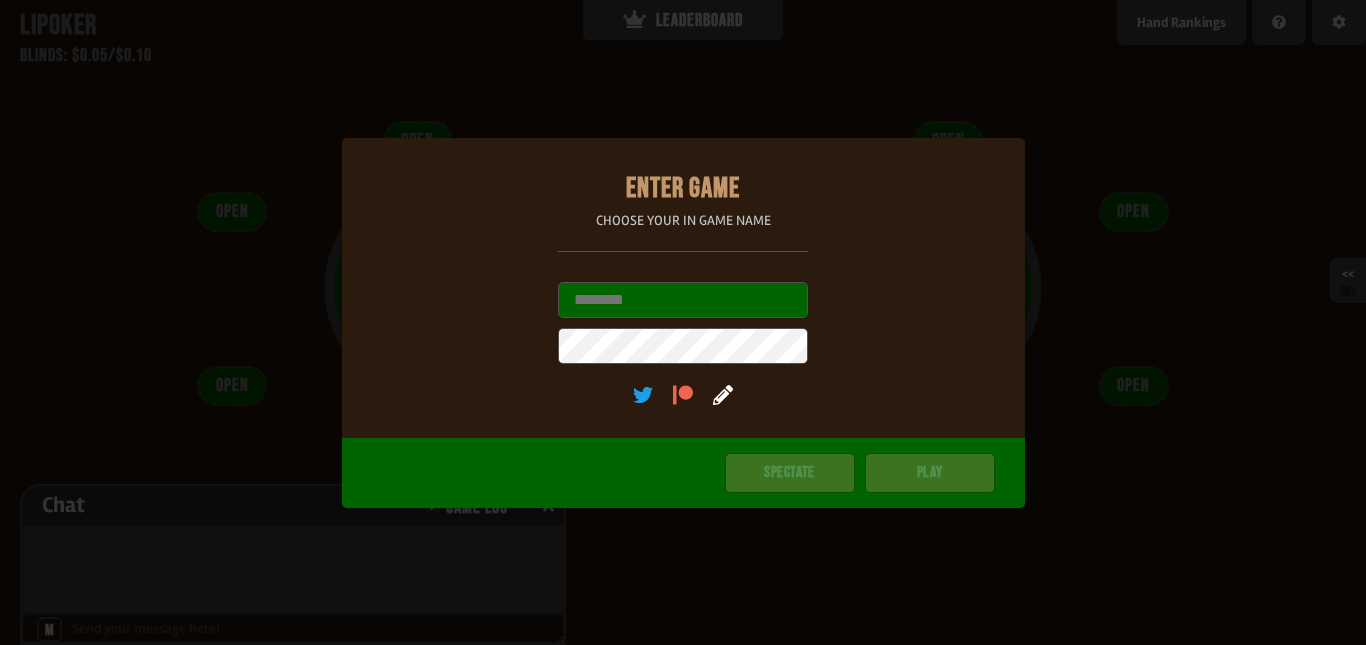 scroll, scrollTop: 0, scrollLeft: 0, axis: both 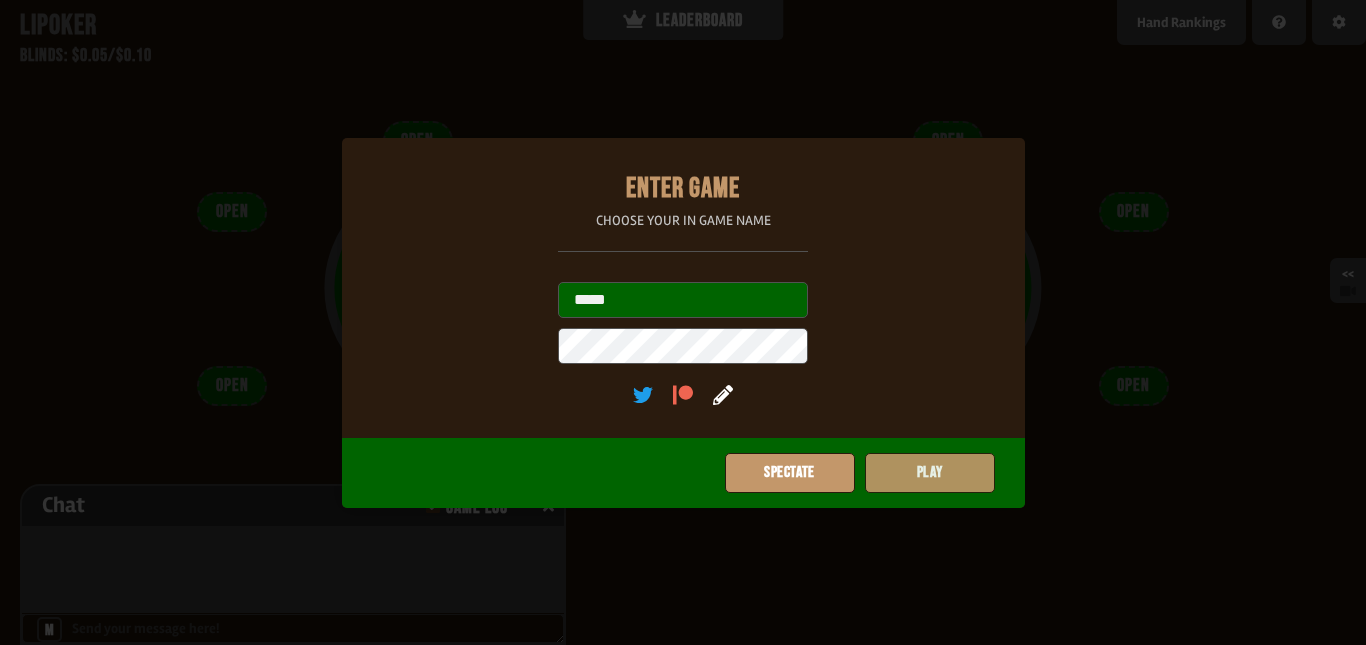 click on "Play" 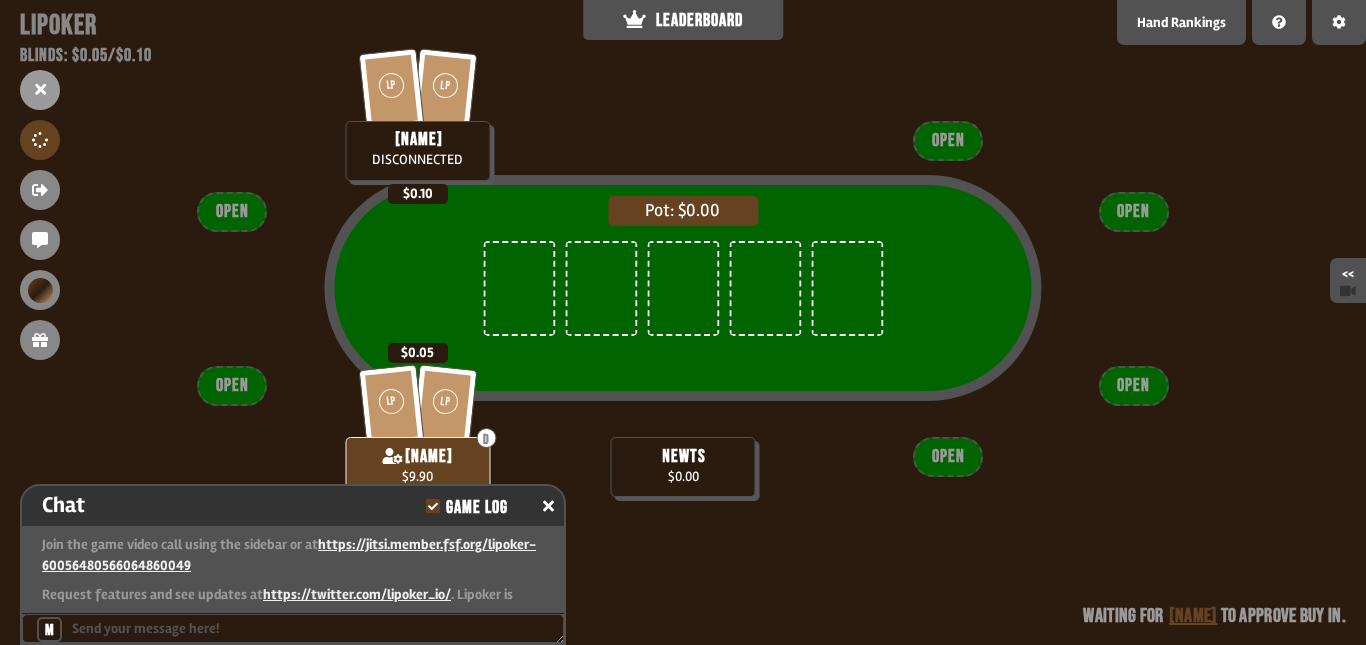 scroll, scrollTop: 47, scrollLeft: 0, axis: vertical 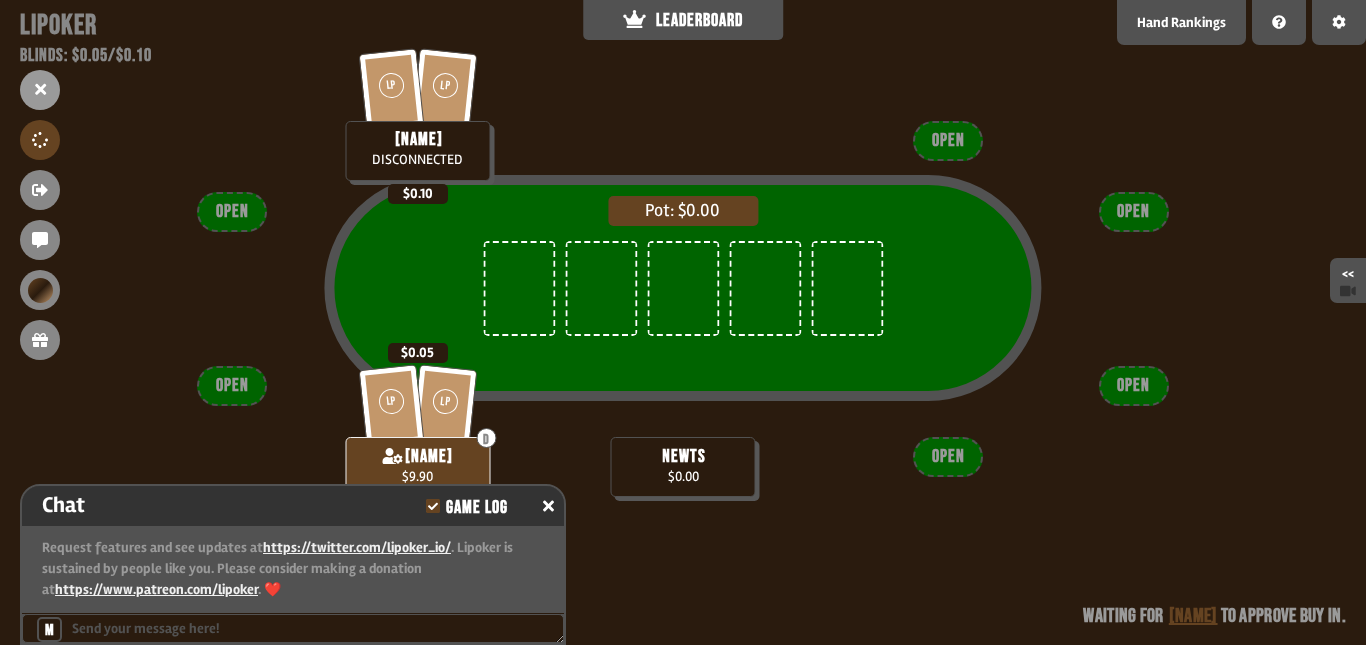 click on "Pot: $0.00   LP LP D dossy boy $9.90  $0.05  newts $0.00  LP LP jay DISCONNECTED $0.10  OPEN OPEN OPEN OPEN OPEN OPEN Waiting for  dossy boy  to approve buy in" at bounding box center [683, 322] 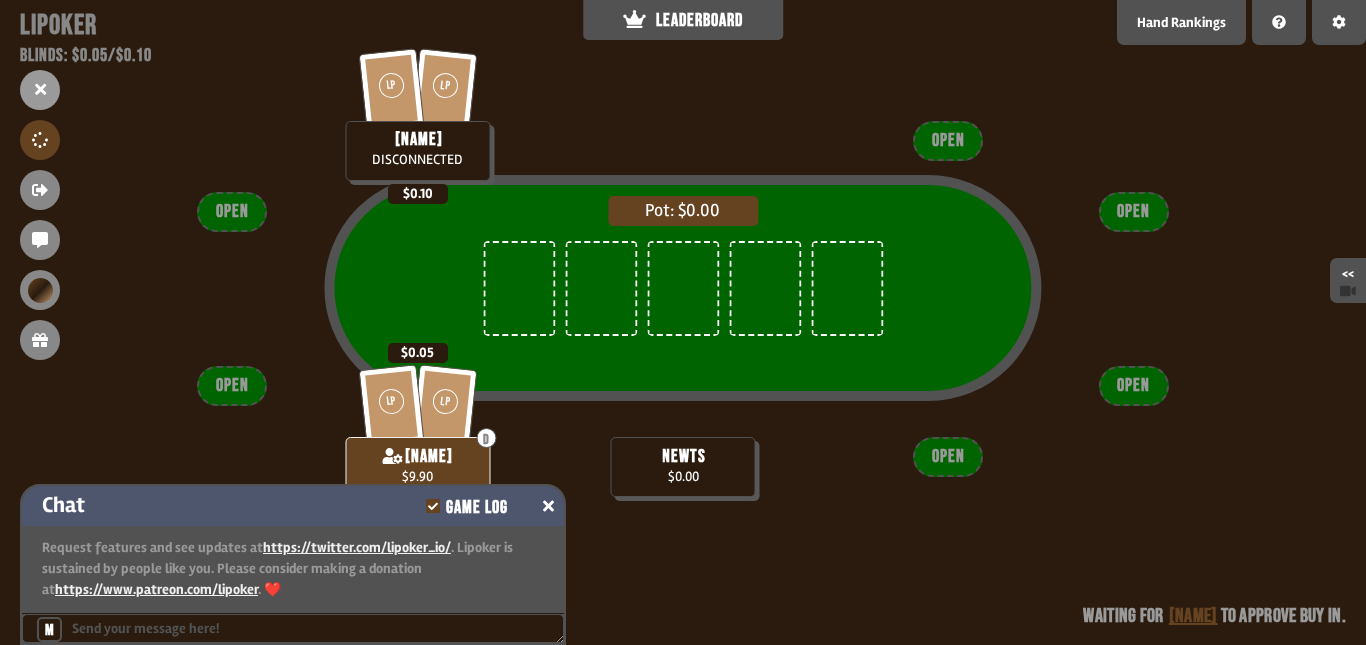 click 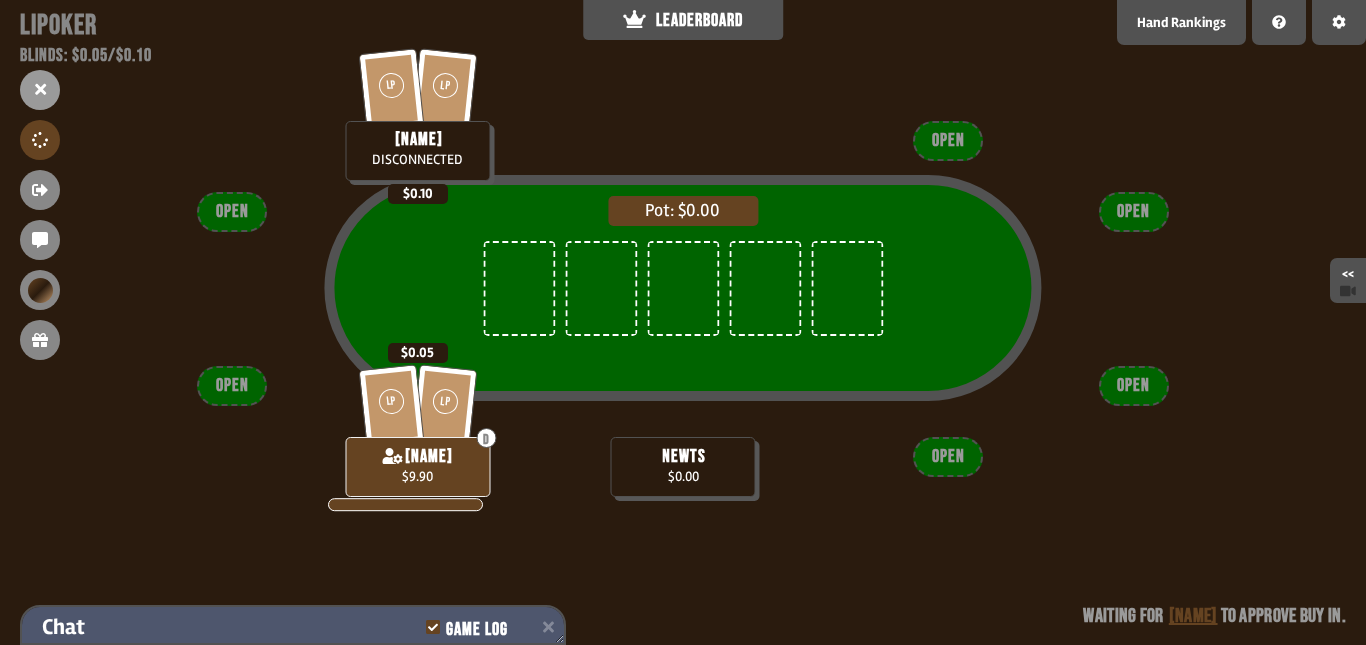 scroll, scrollTop: 129, scrollLeft: 0, axis: vertical 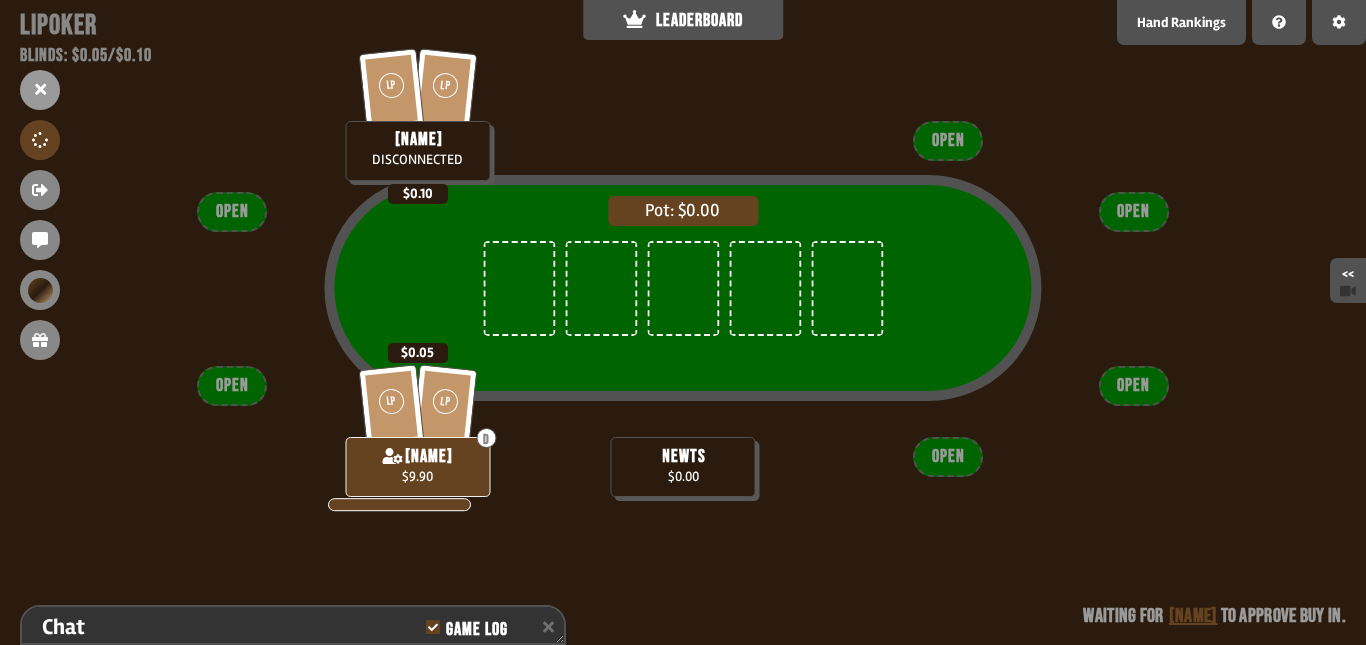 click at bounding box center [40, 90] 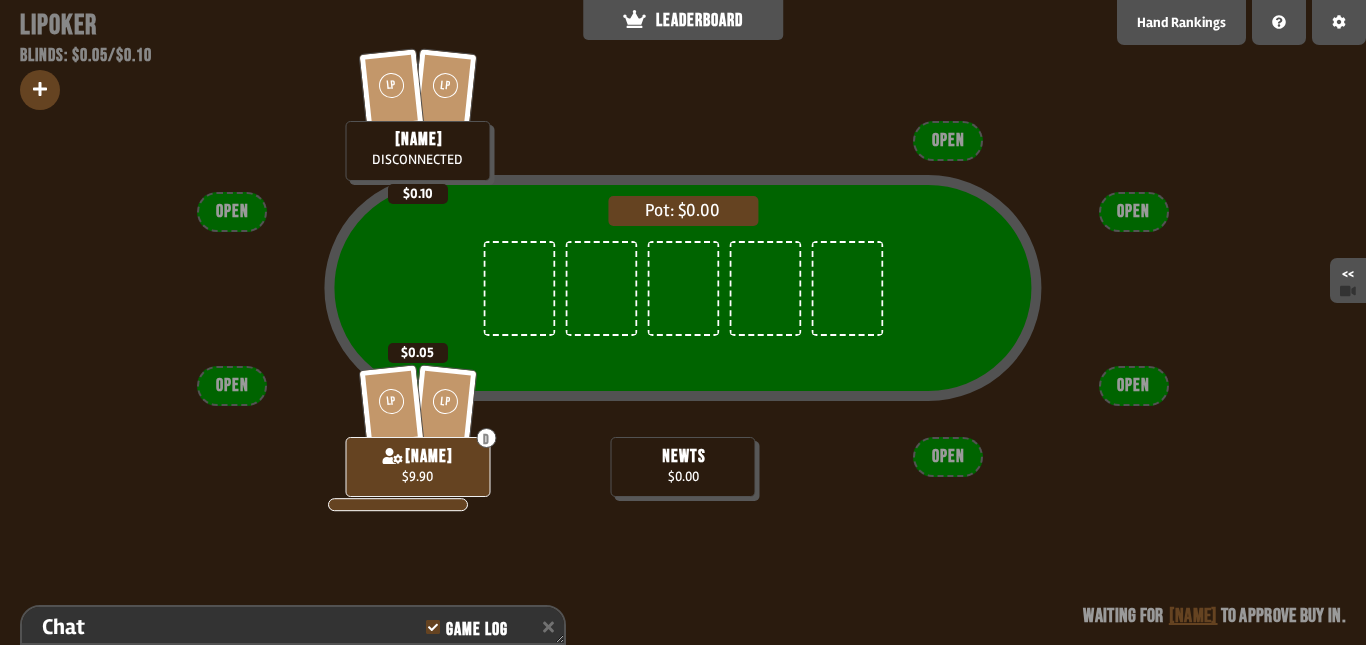 click at bounding box center (40, 90) 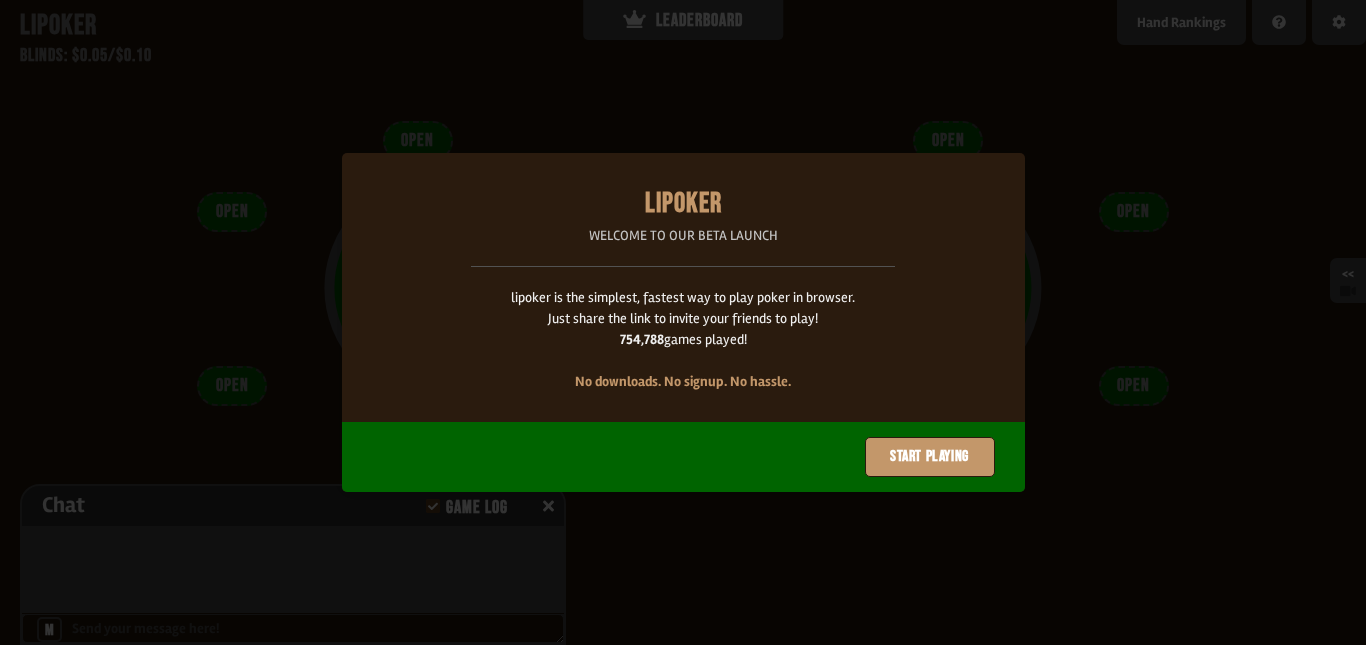 scroll, scrollTop: 0, scrollLeft: 0, axis: both 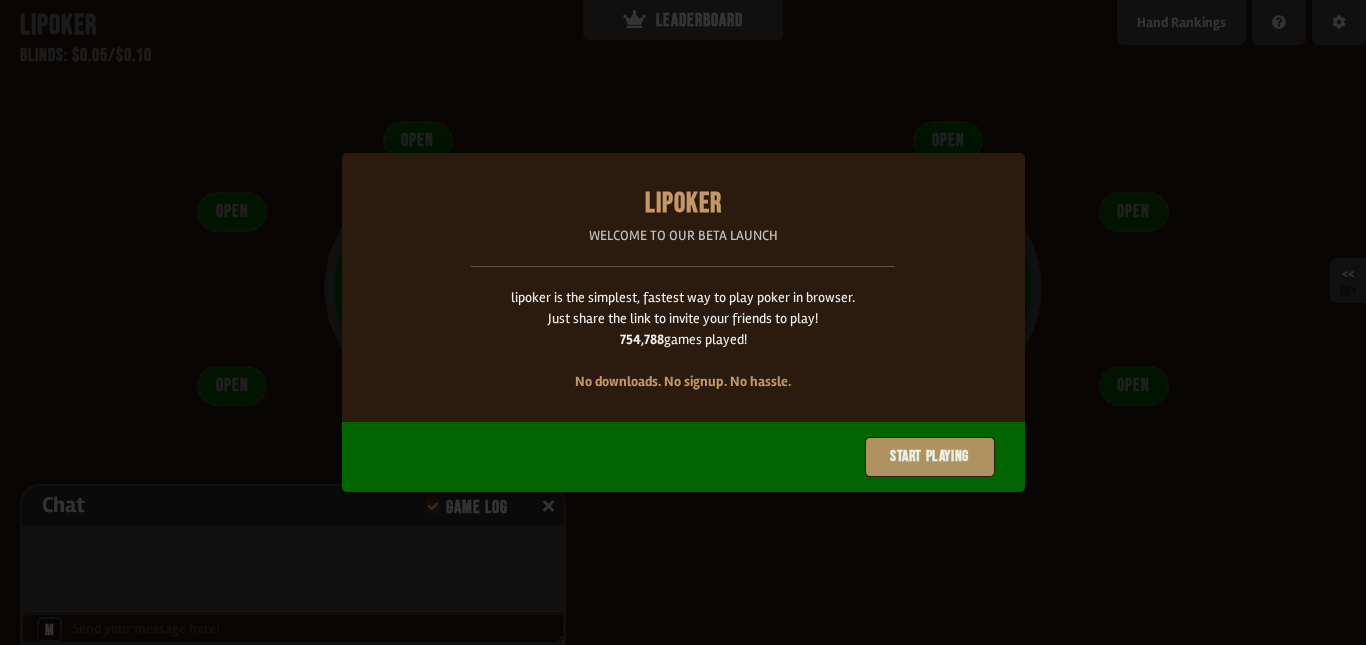 click on "Start playing" at bounding box center [930, 457] 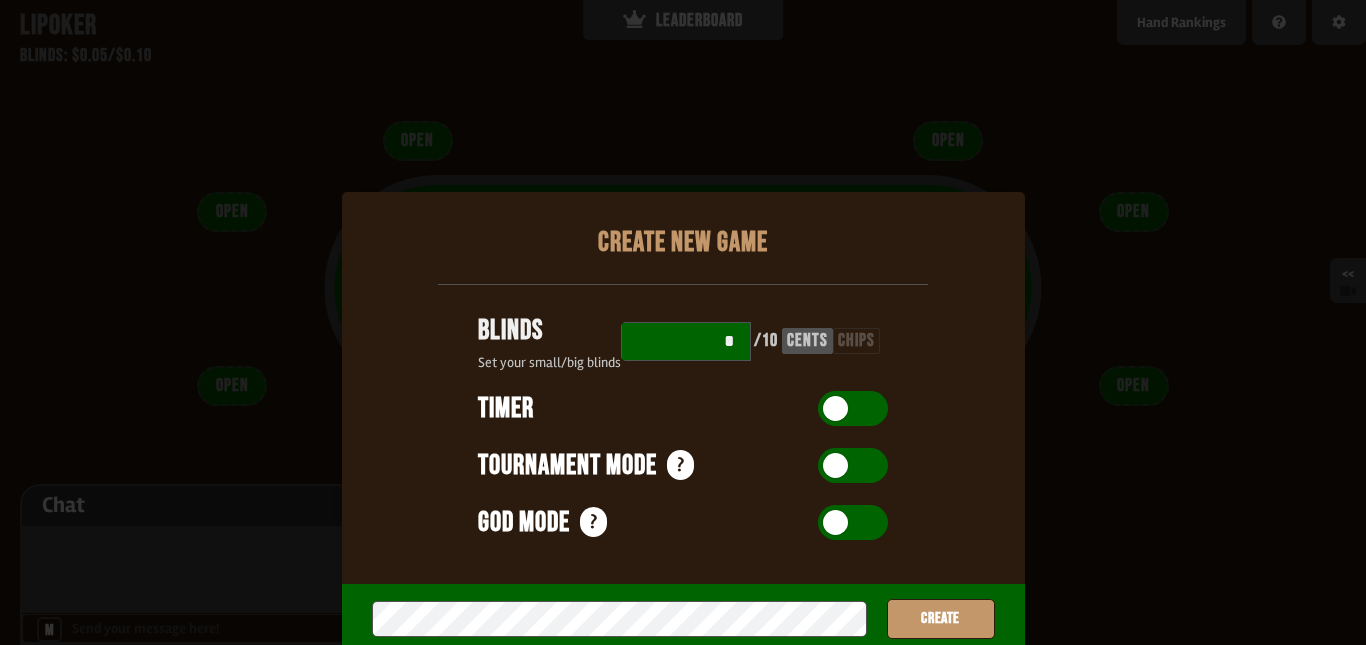 scroll, scrollTop: 100, scrollLeft: 0, axis: vertical 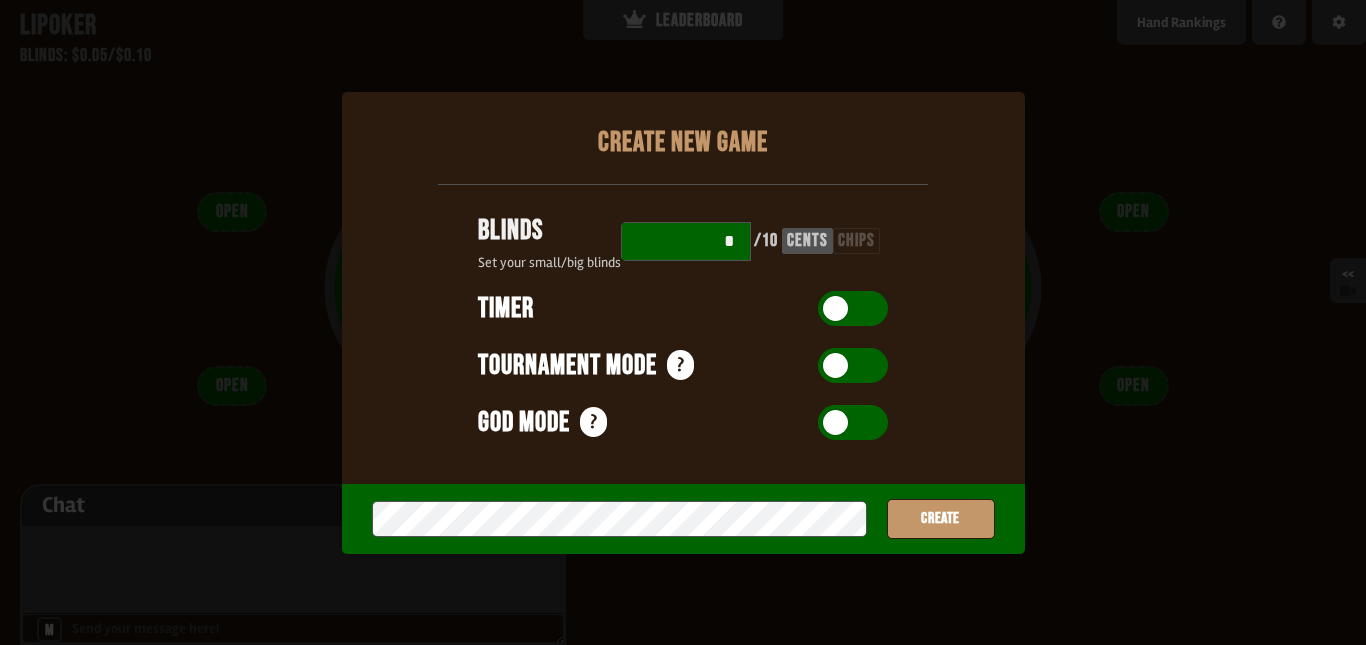 drag, startPoint x: 714, startPoint y: 246, endPoint x: 733, endPoint y: 244, distance: 19.104973 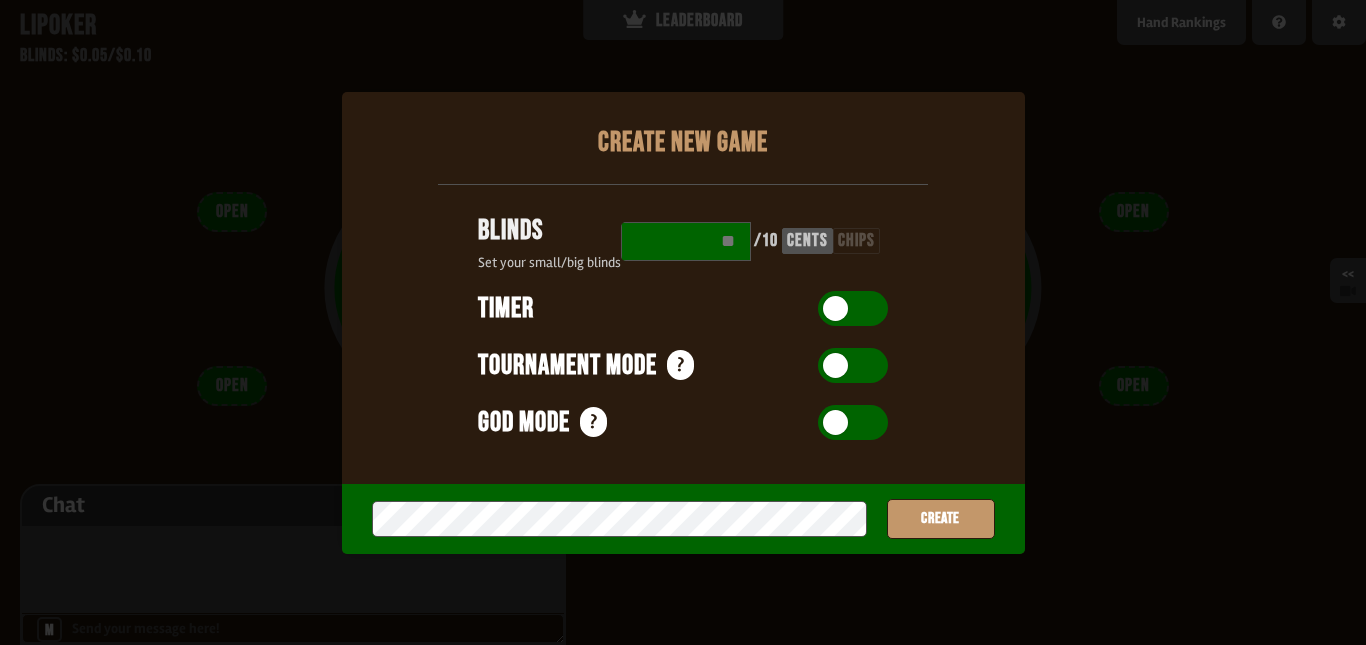 click on "chips" at bounding box center (856, 241) 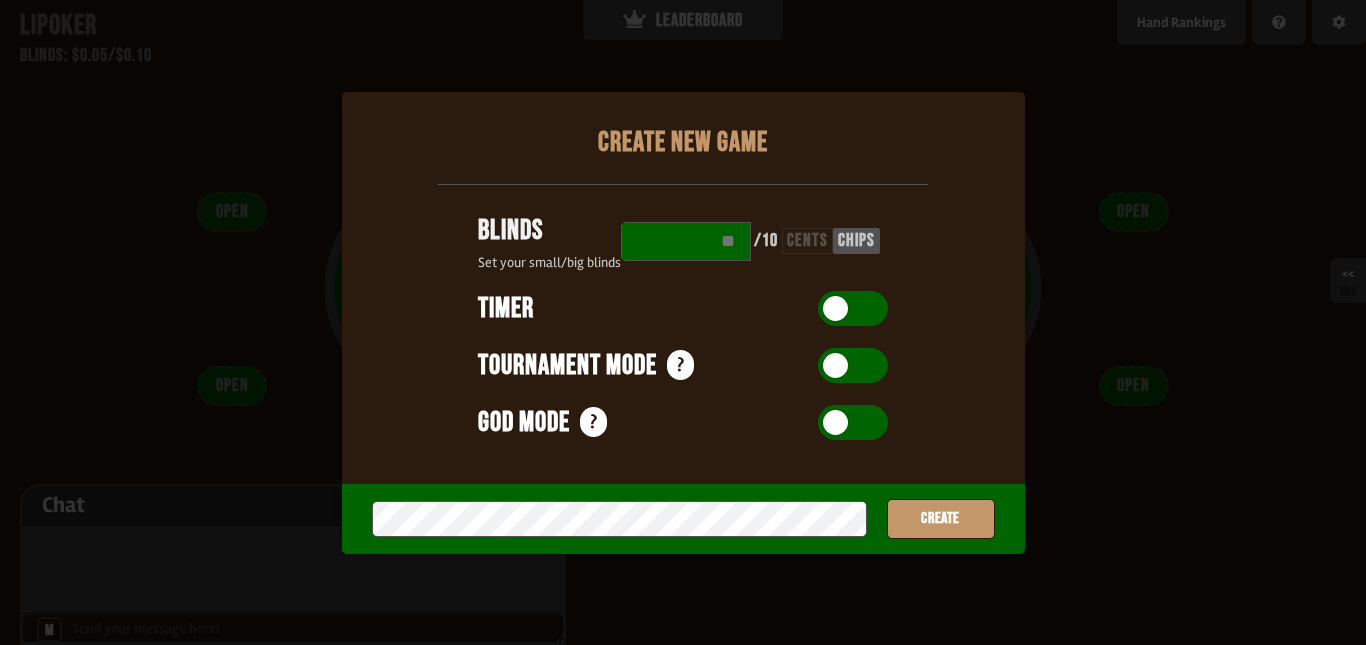 click on "chips" at bounding box center (856, 241) 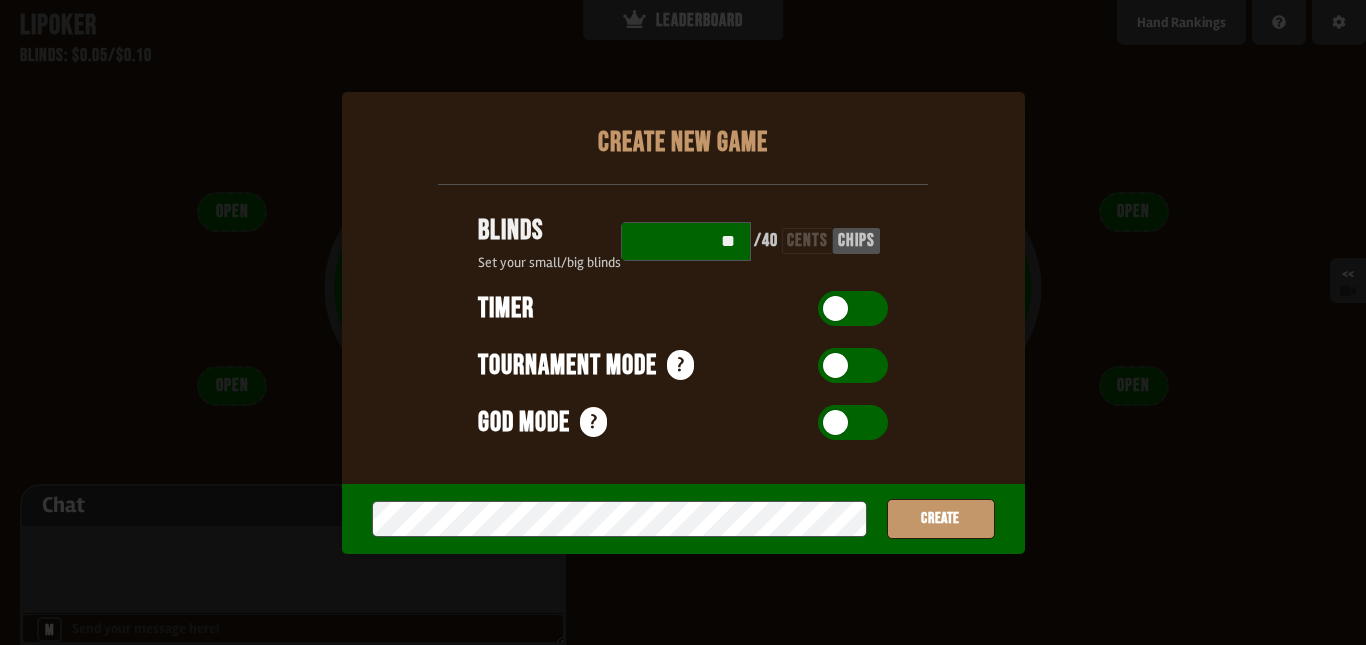click on "**" at bounding box center [686, 241] 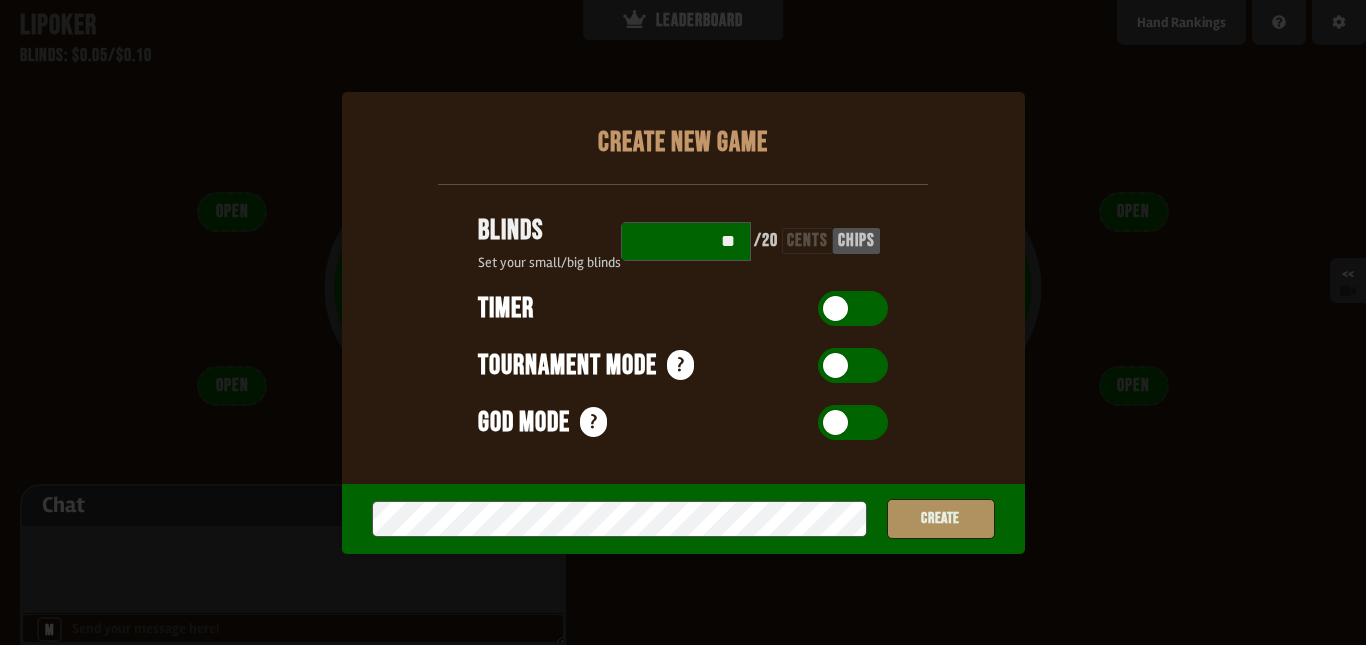 type on "**" 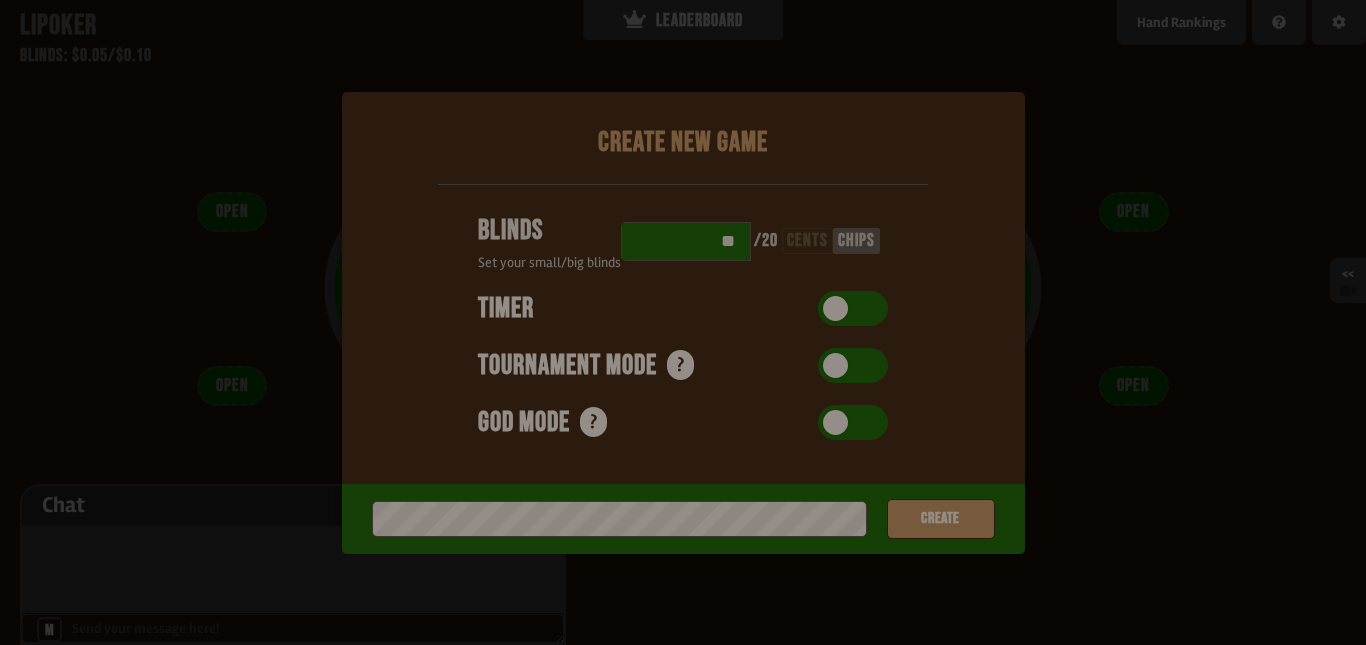 type 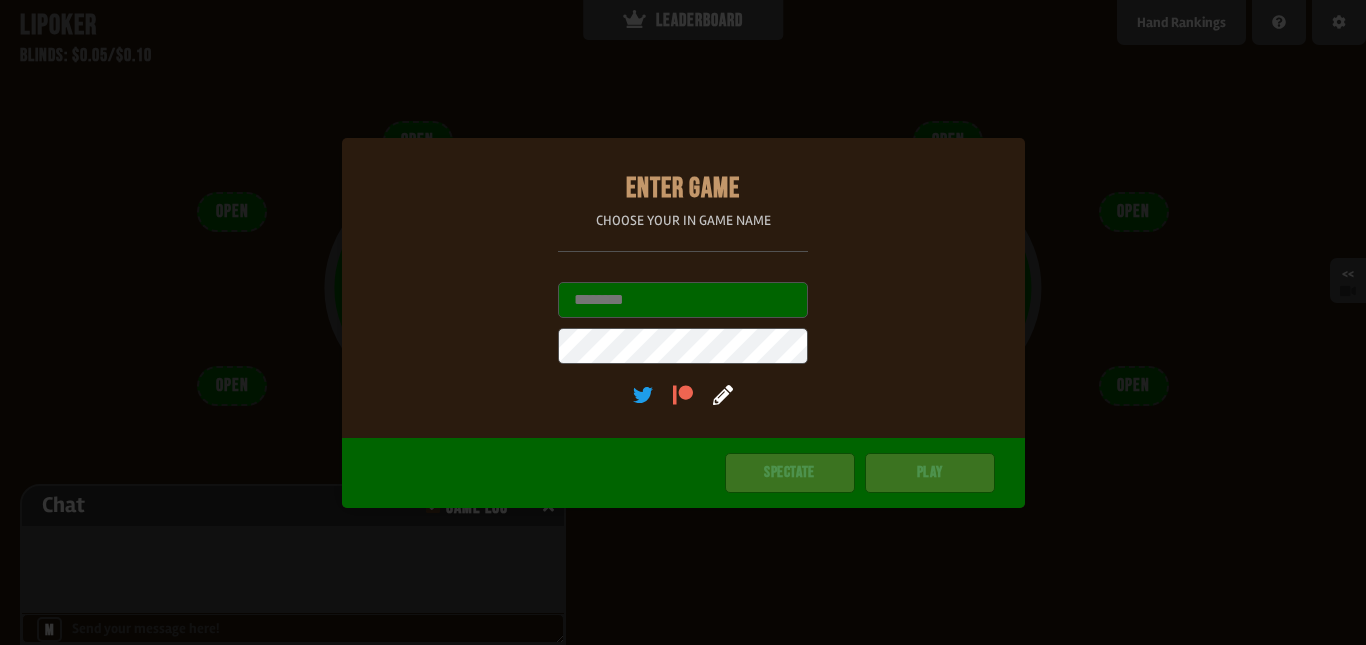scroll, scrollTop: 0, scrollLeft: 0, axis: both 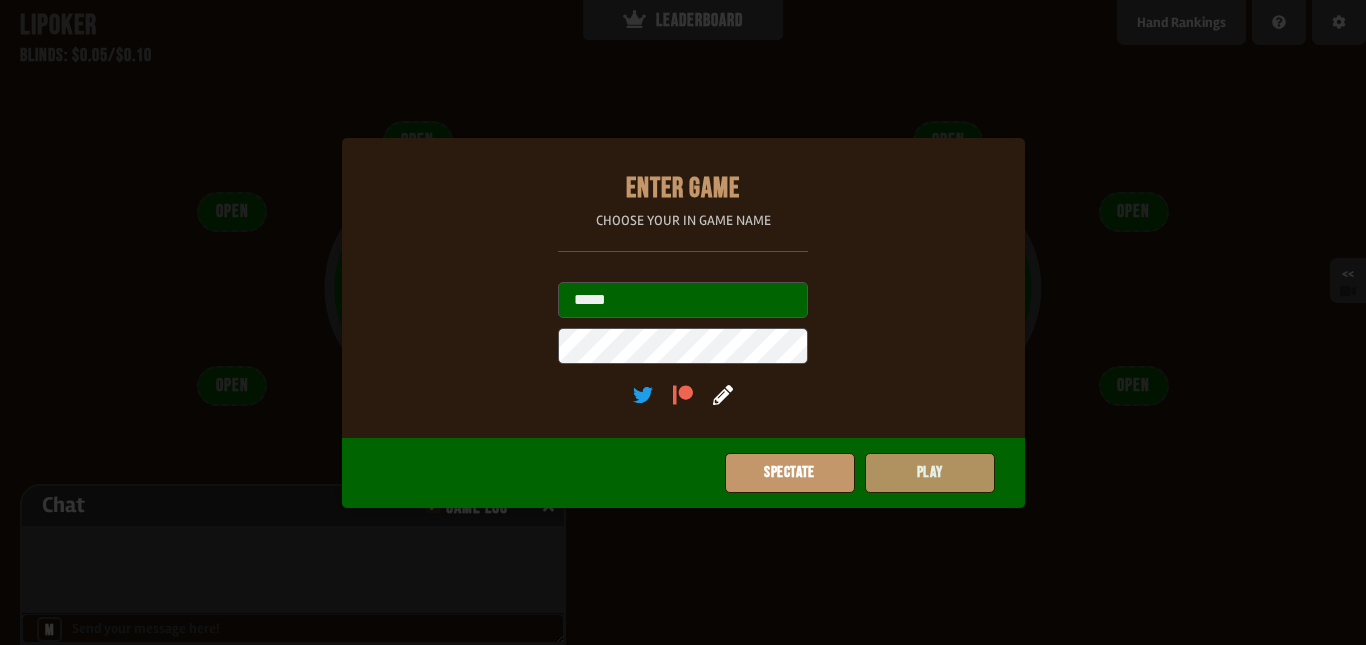 click on "Play" 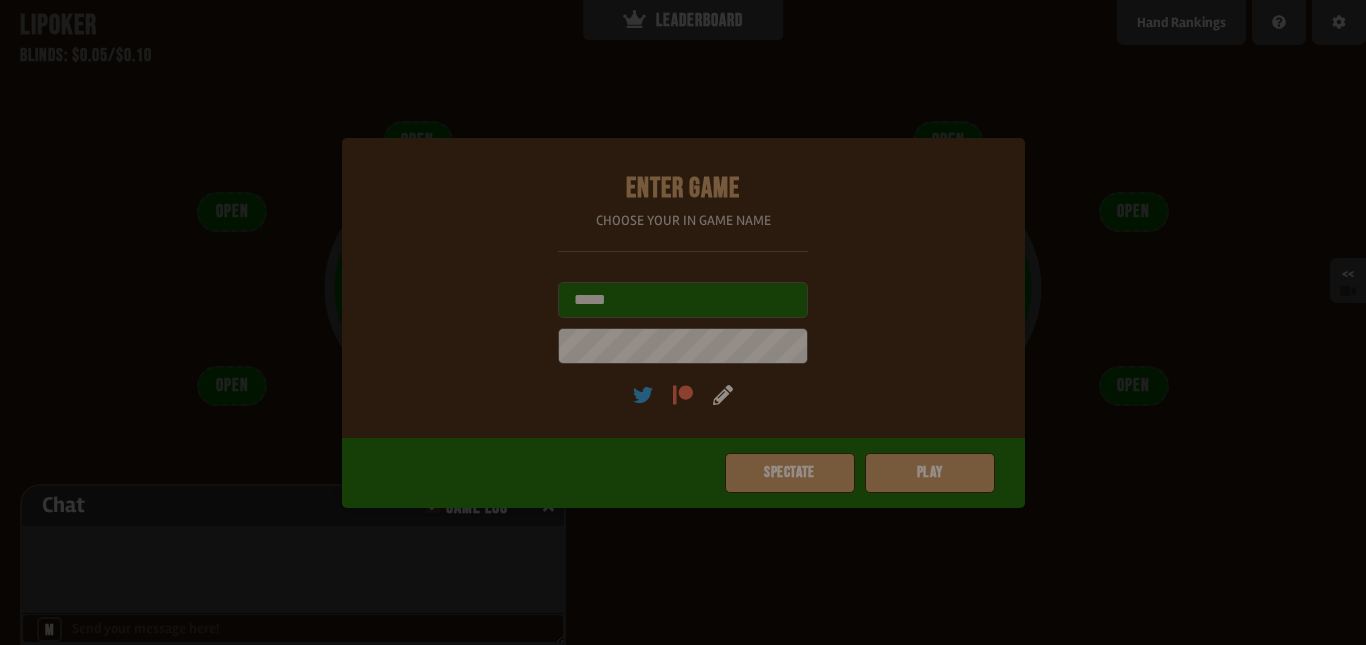 type on "**" 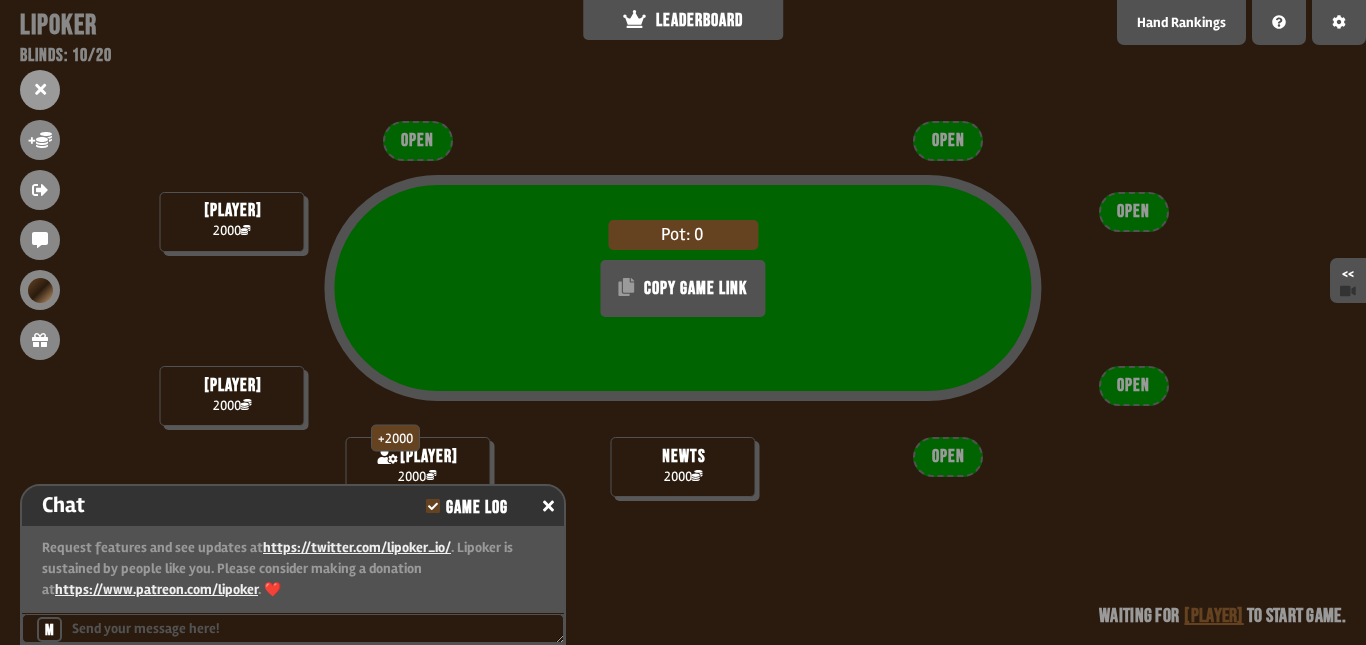 scroll, scrollTop: 76, scrollLeft: 0, axis: vertical 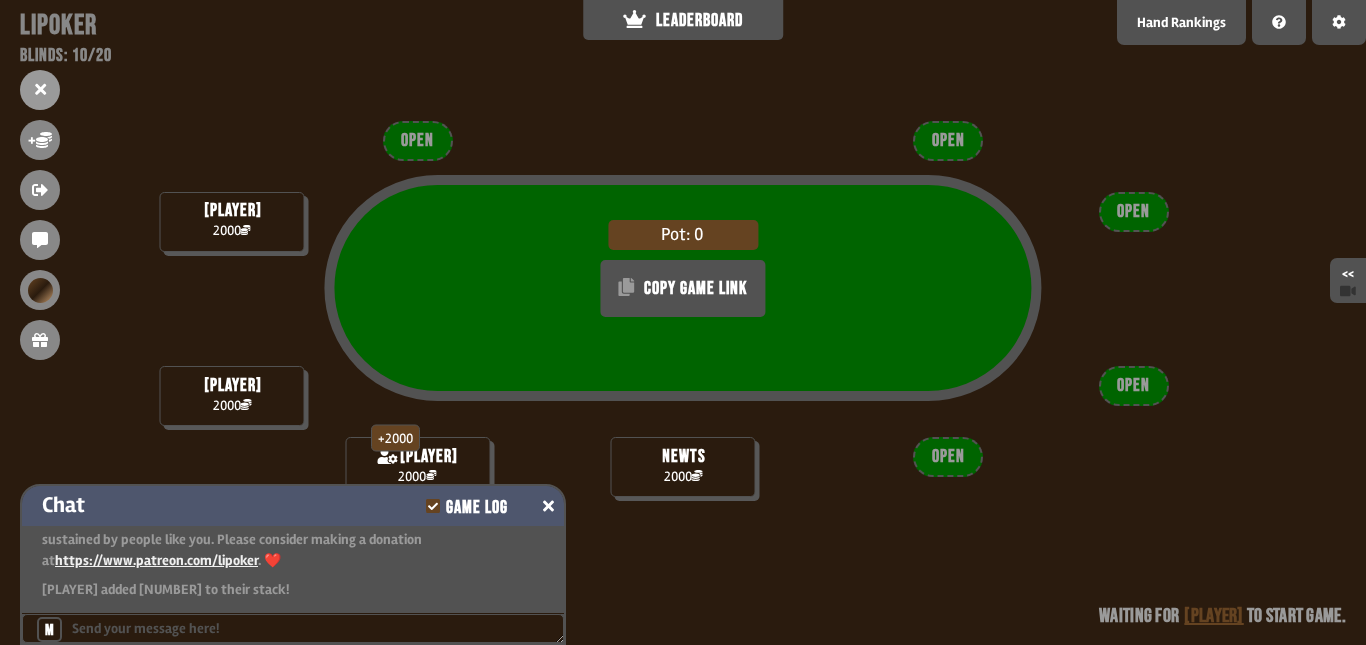 click 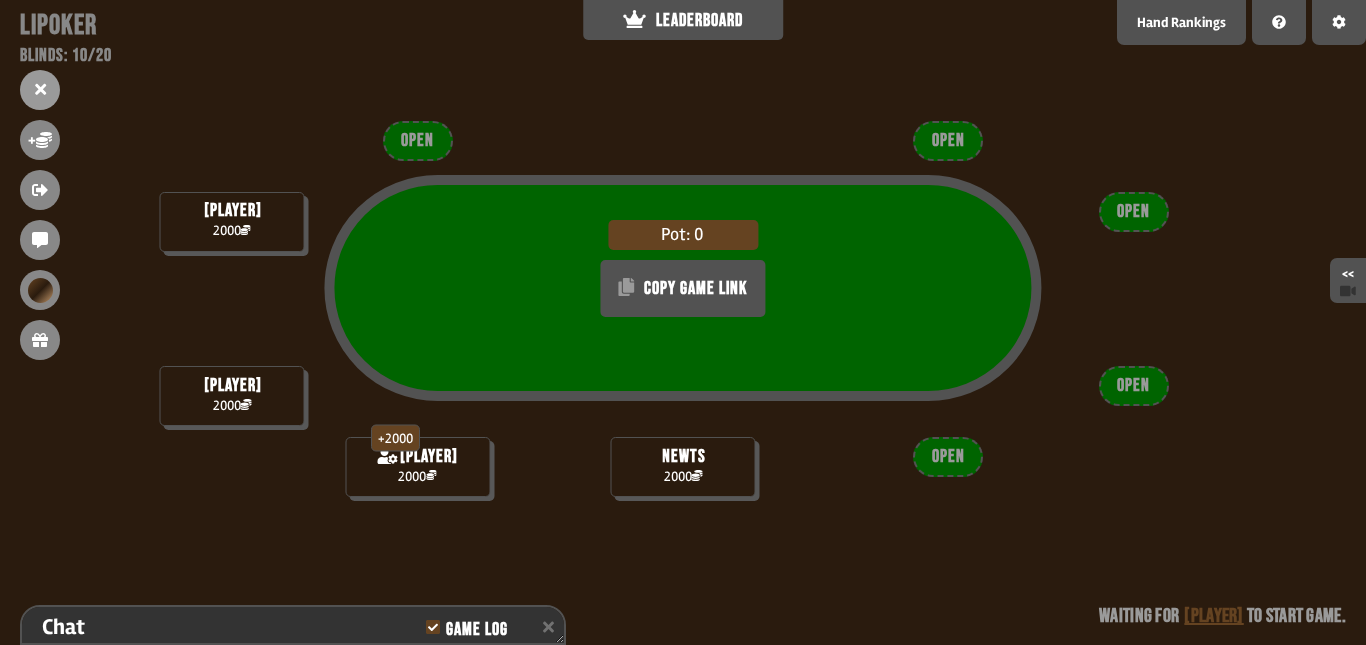 scroll, scrollTop: 216, scrollLeft: 0, axis: vertical 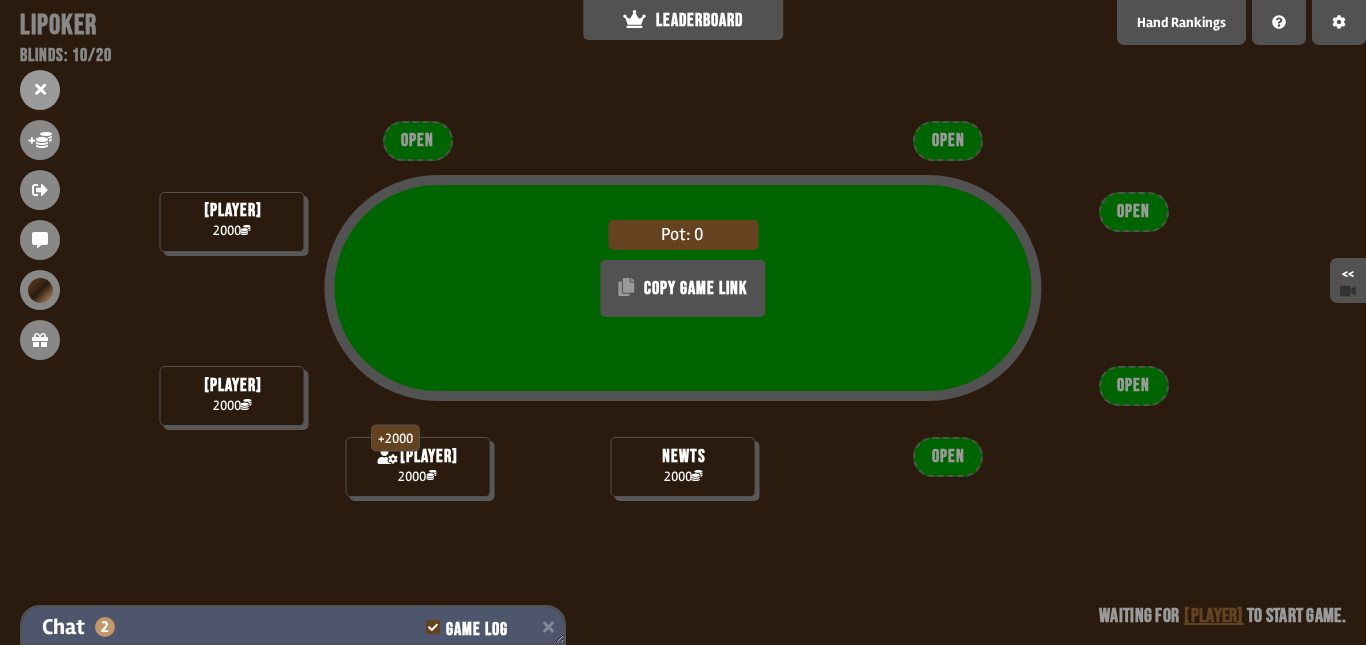 click on "Chat   2 Game Log" at bounding box center [293, 627] 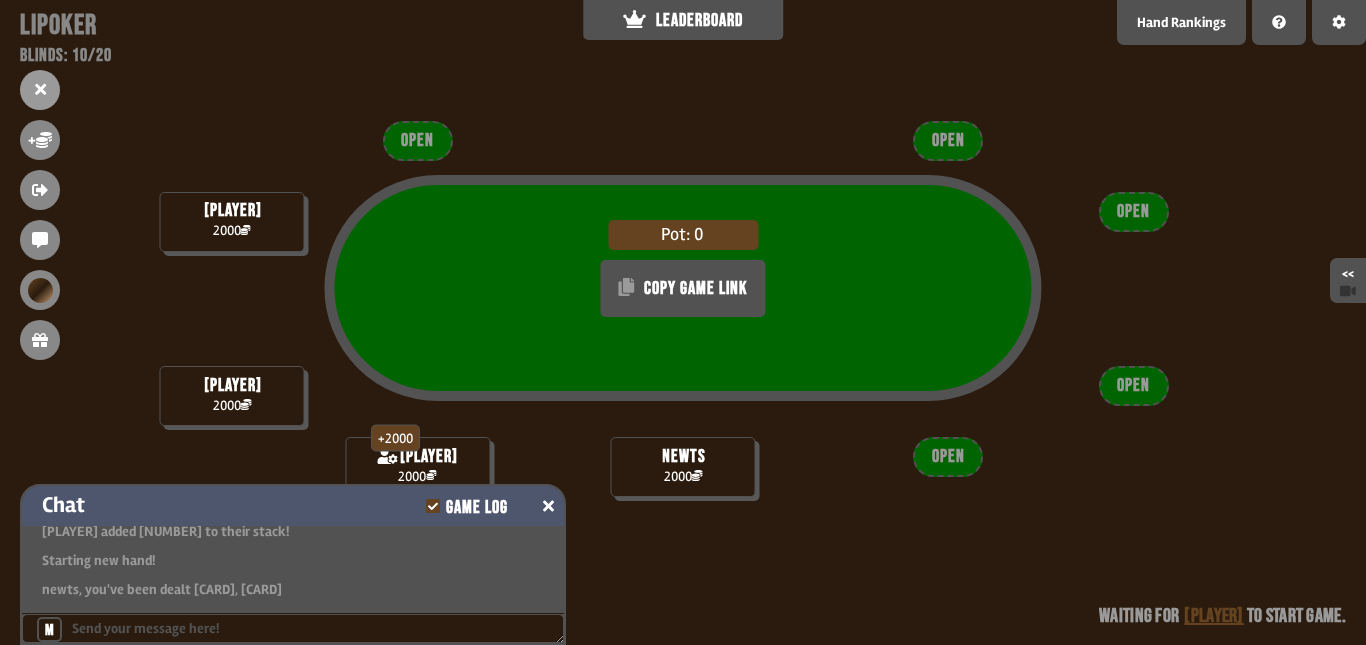 scroll, scrollTop: 134, scrollLeft: 0, axis: vertical 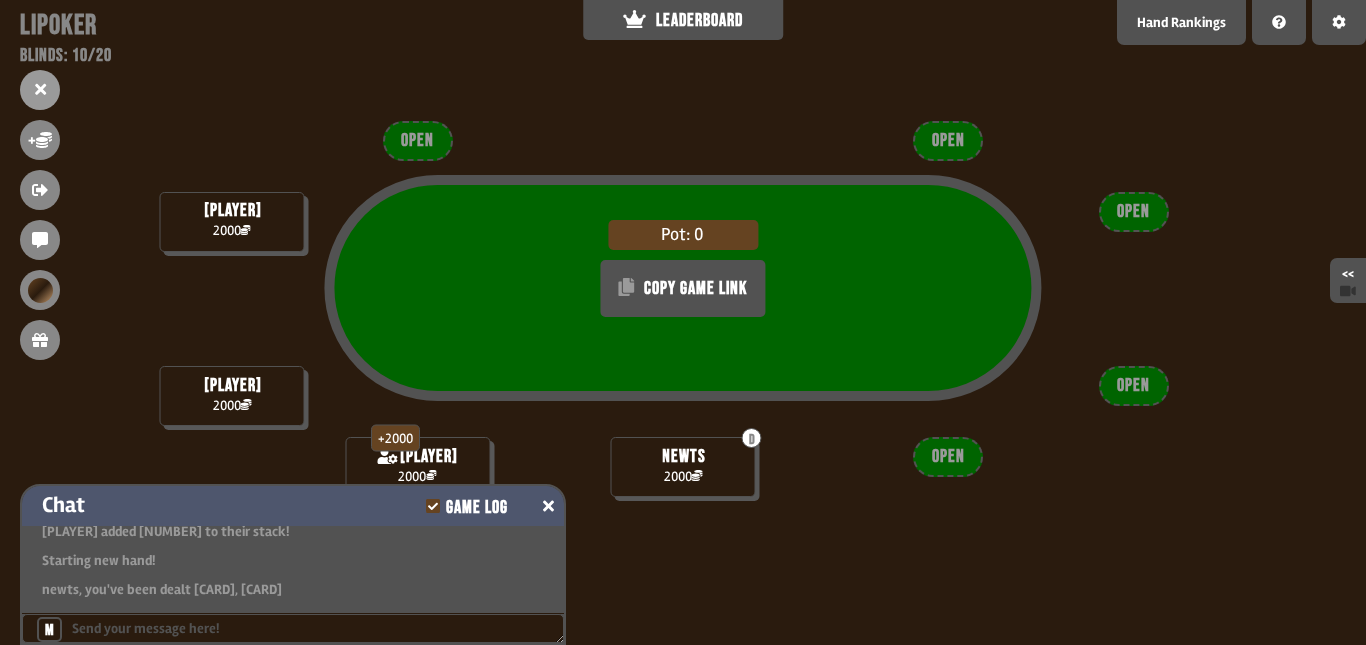click on "Chat   Game Log" at bounding box center [293, 506] 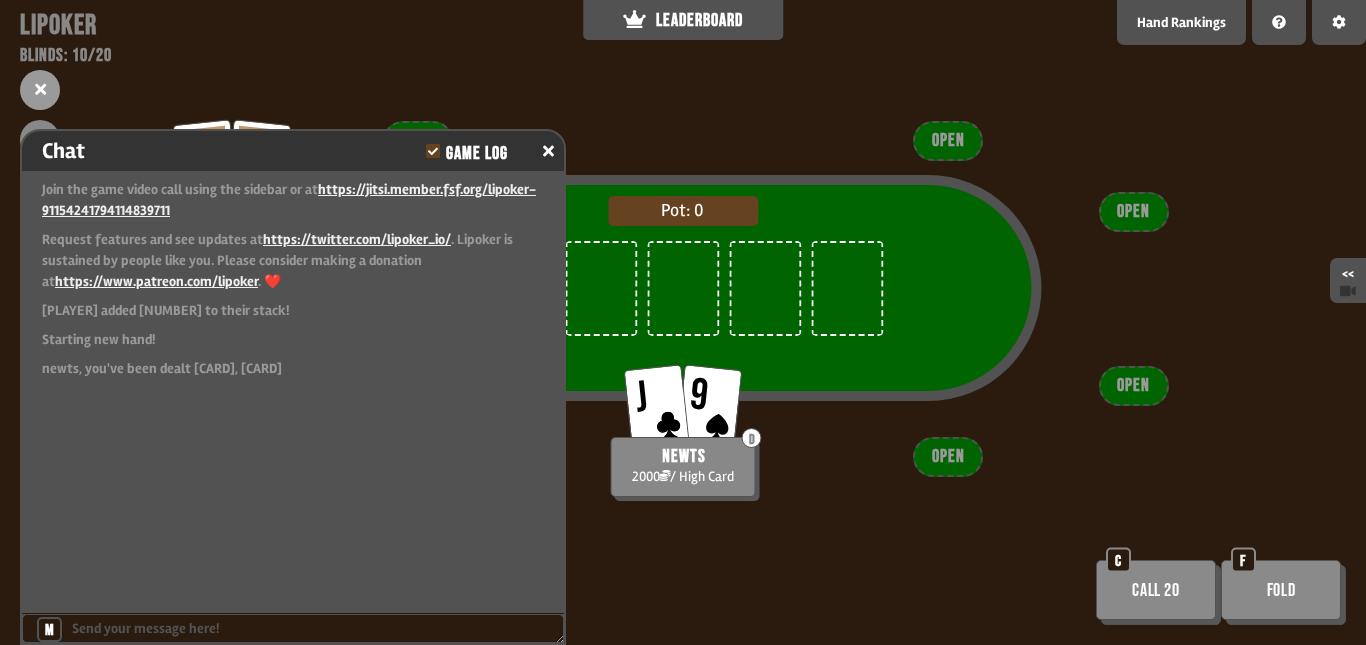 scroll, scrollTop: 98, scrollLeft: 0, axis: vertical 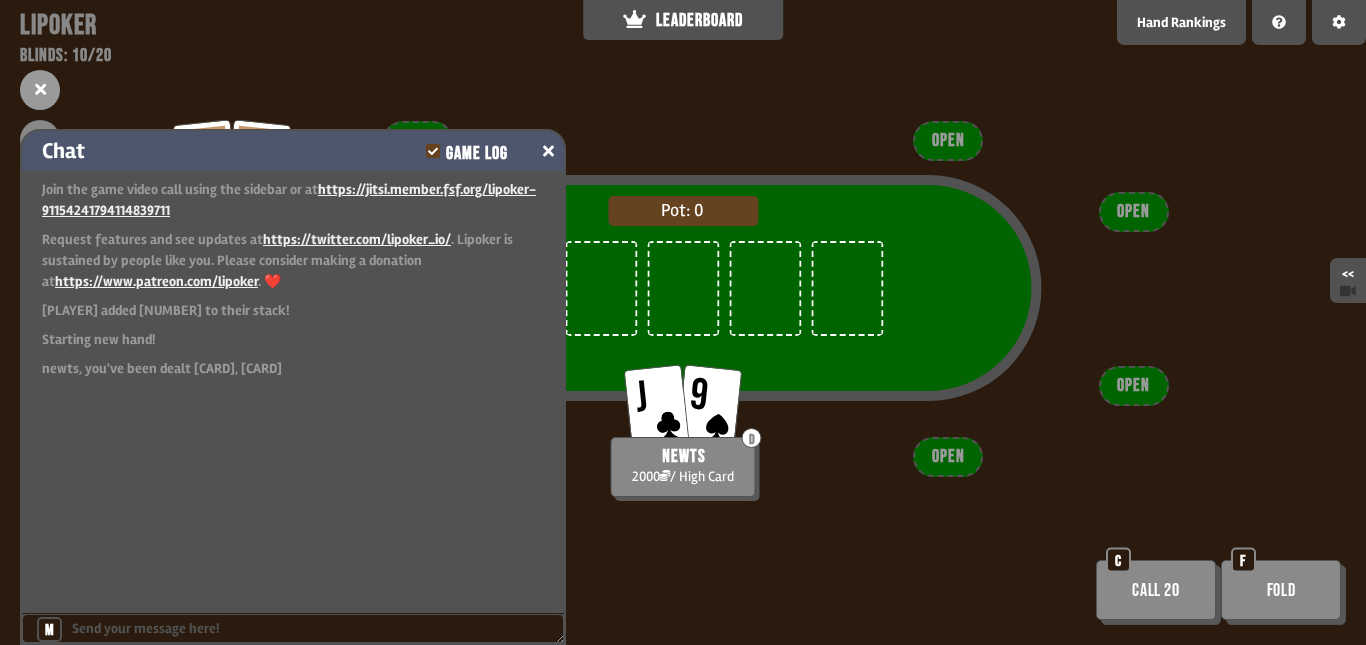 click 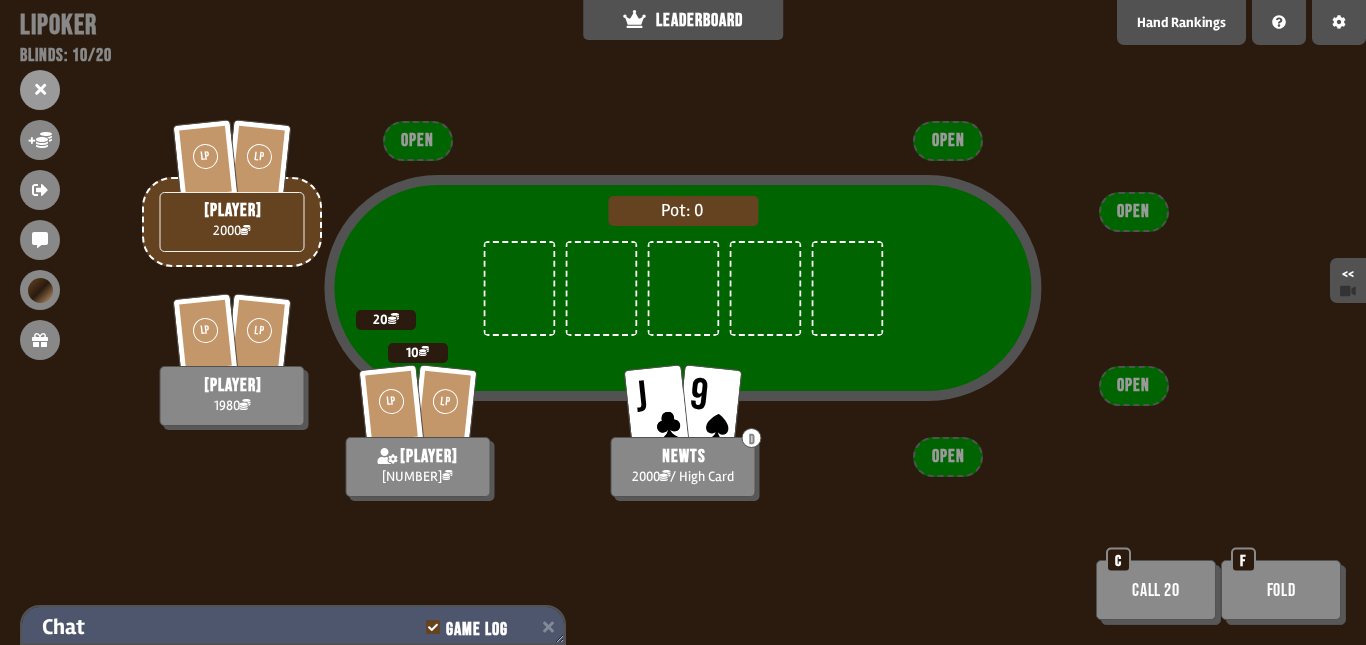 scroll, scrollTop: 216, scrollLeft: 0, axis: vertical 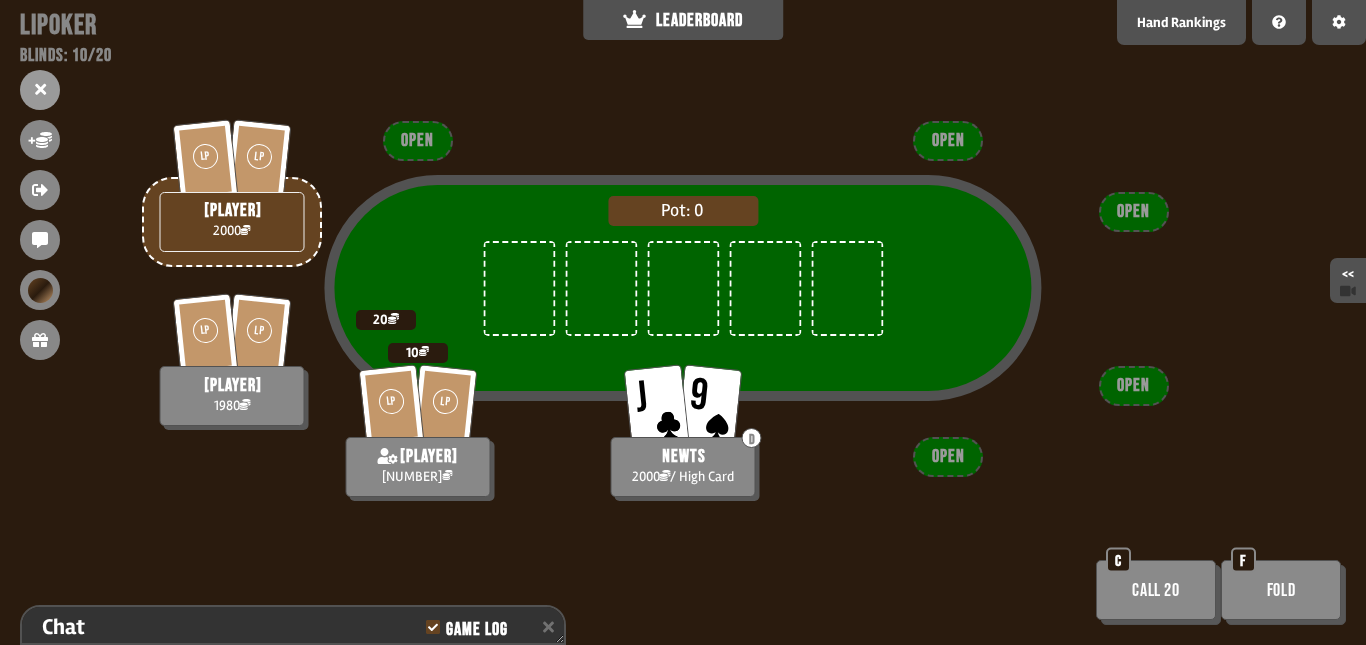click on "Call 20" at bounding box center (1156, 590) 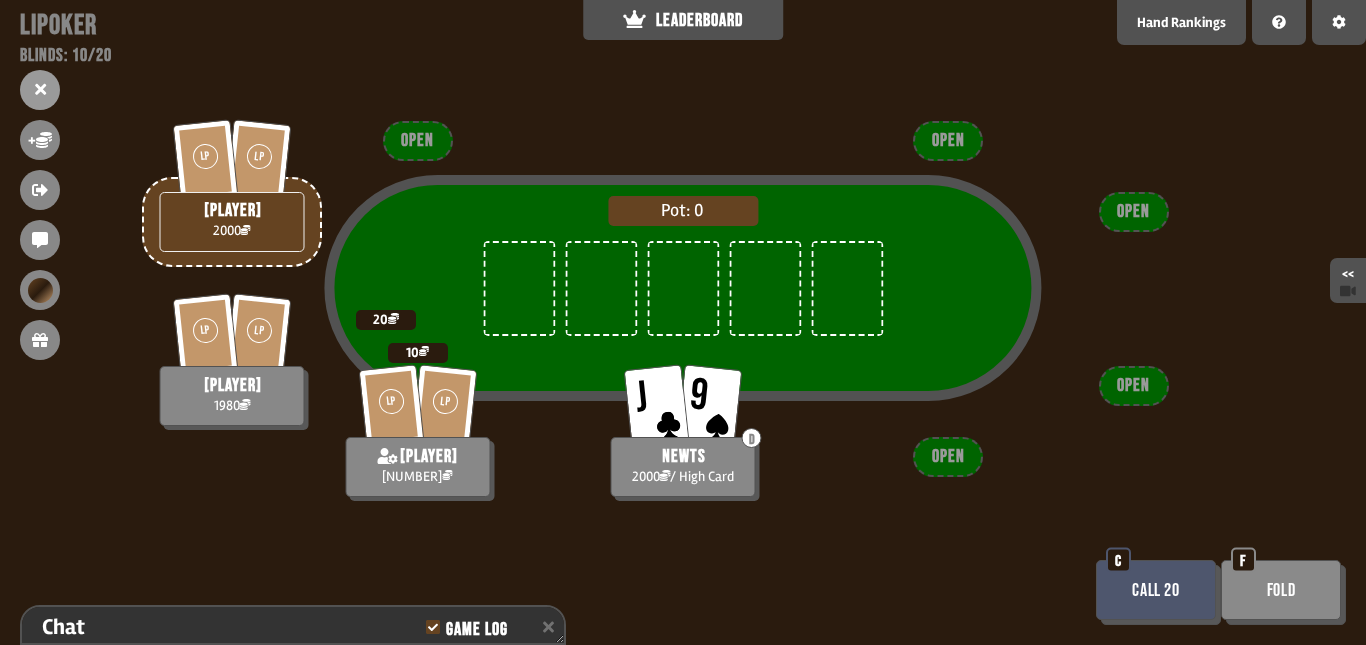type 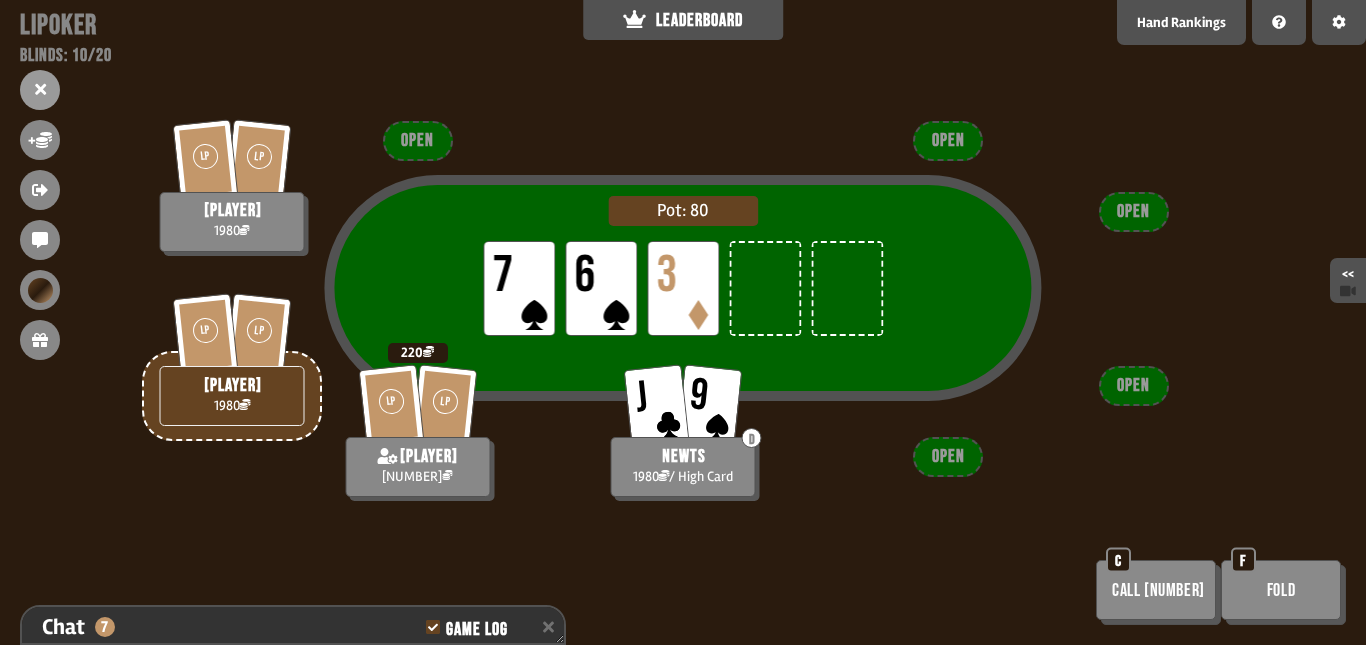 scroll, scrollTop: 448, scrollLeft: 0, axis: vertical 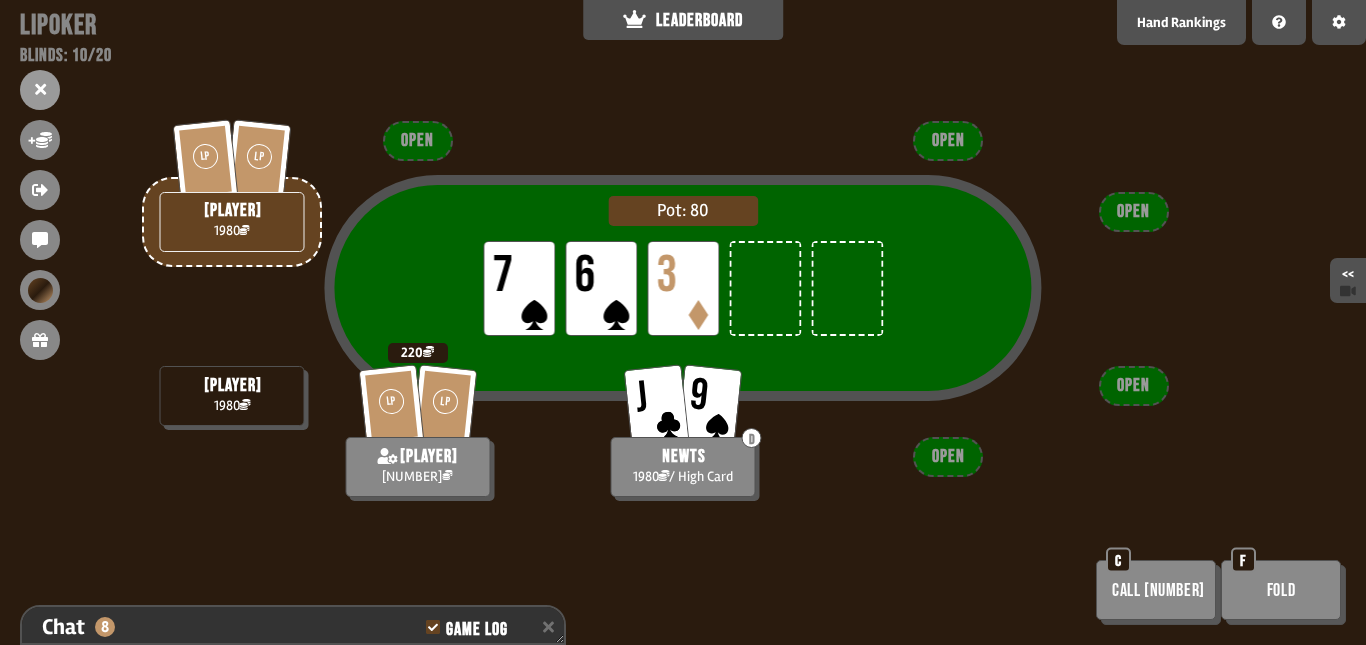 click on "Fold" at bounding box center (1281, 590) 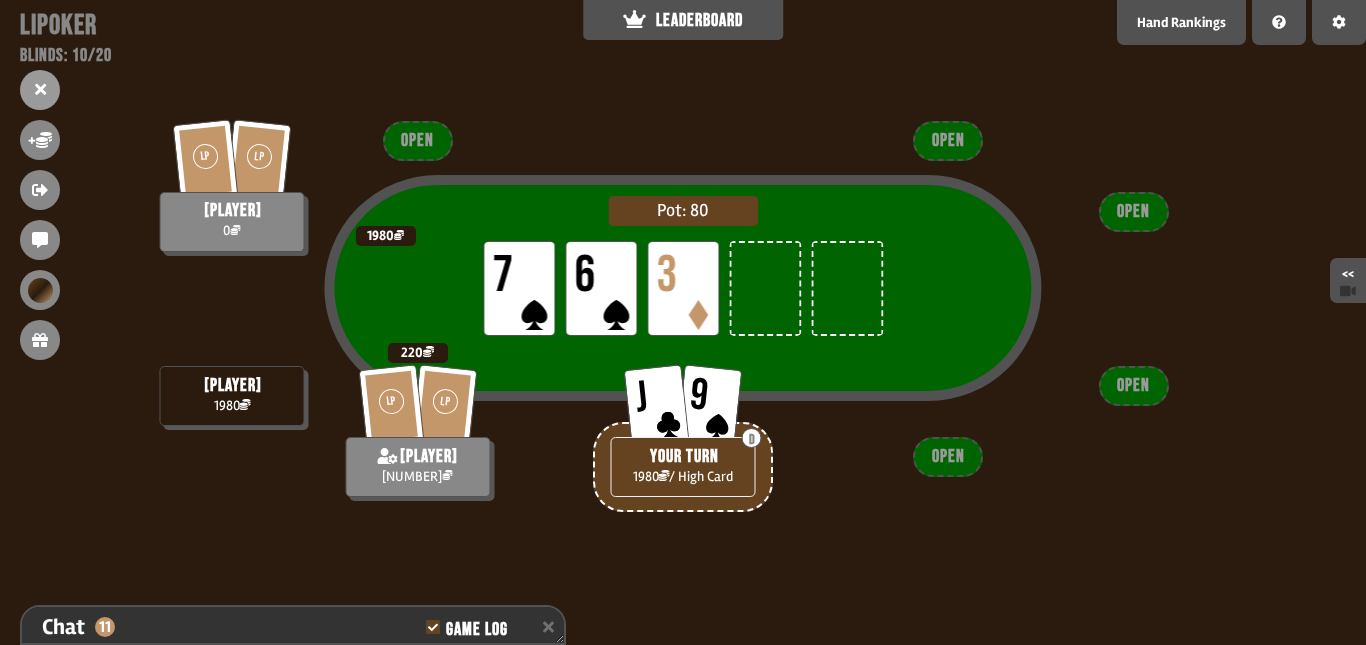 scroll, scrollTop: 535, scrollLeft: 0, axis: vertical 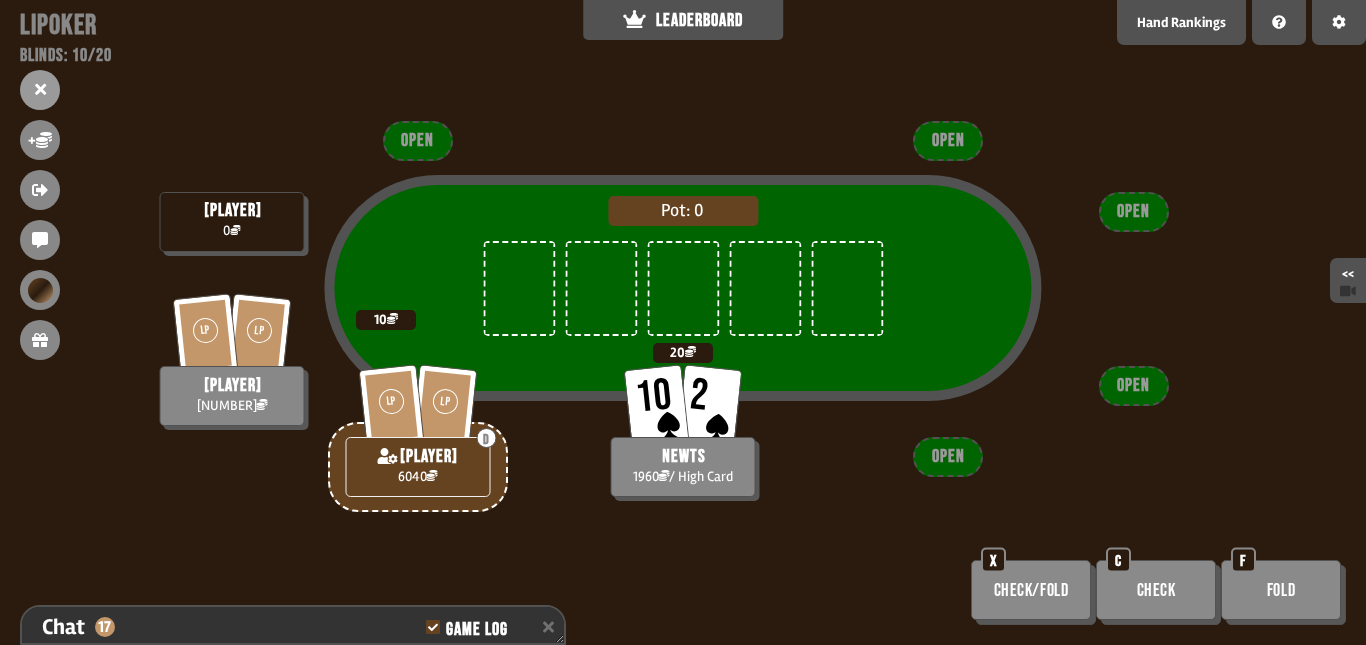 click on "Check" at bounding box center (1156, 590) 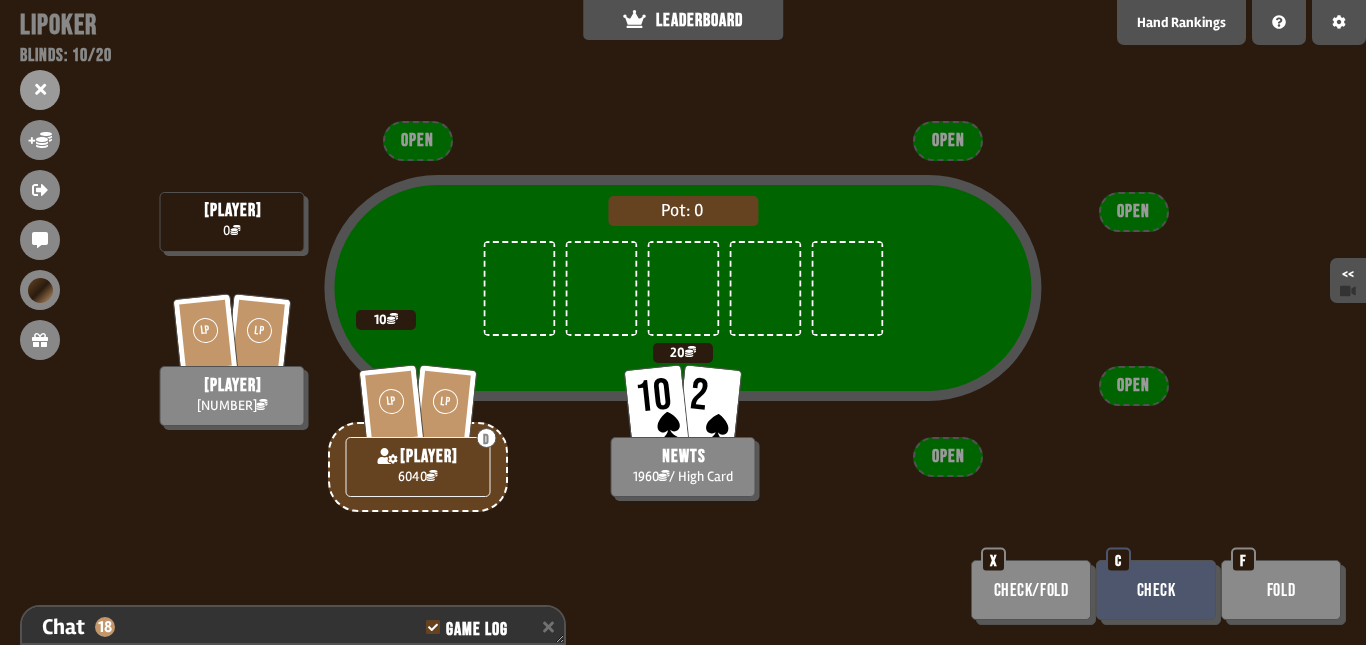 scroll, scrollTop: 738, scrollLeft: 0, axis: vertical 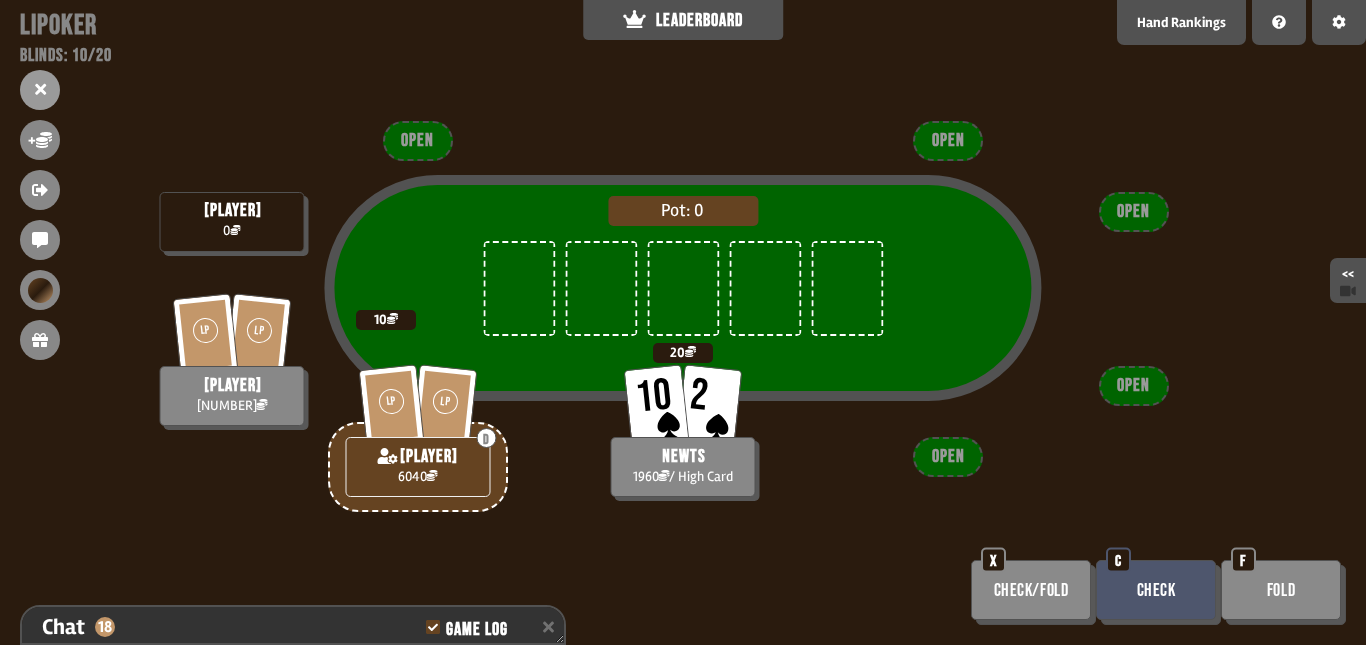click on "Check" at bounding box center [1156, 590] 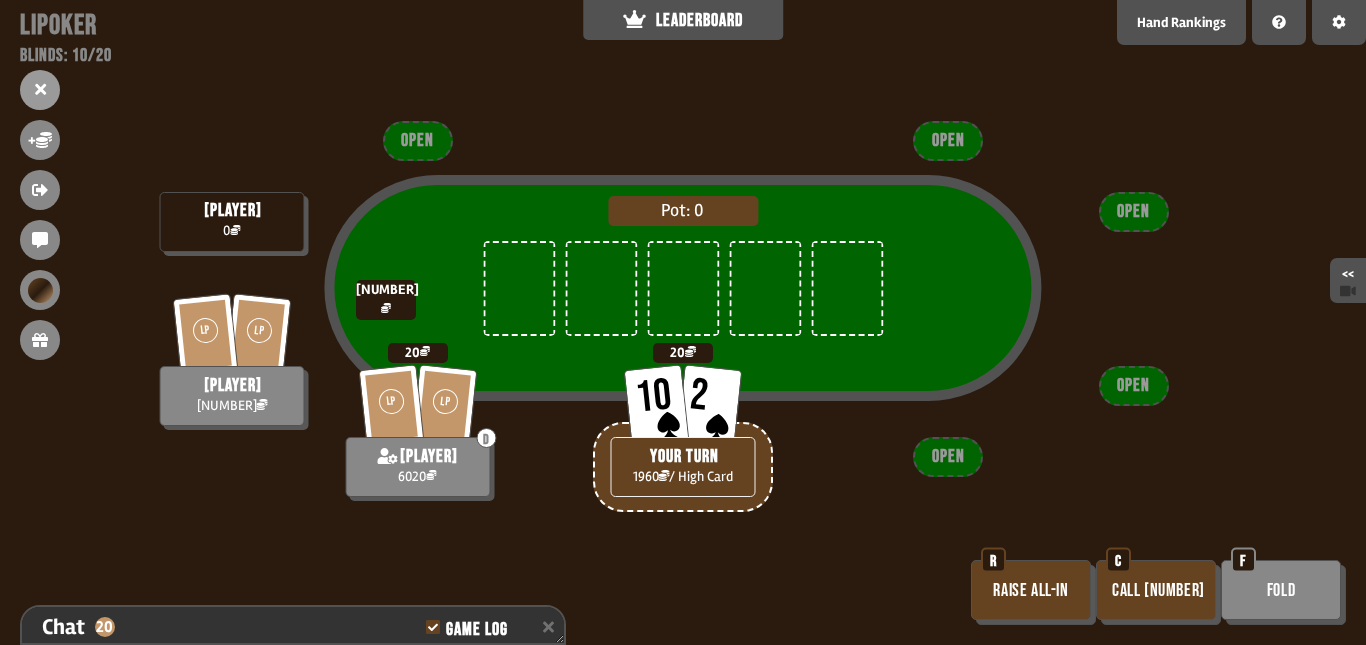 scroll, scrollTop: 796, scrollLeft: 0, axis: vertical 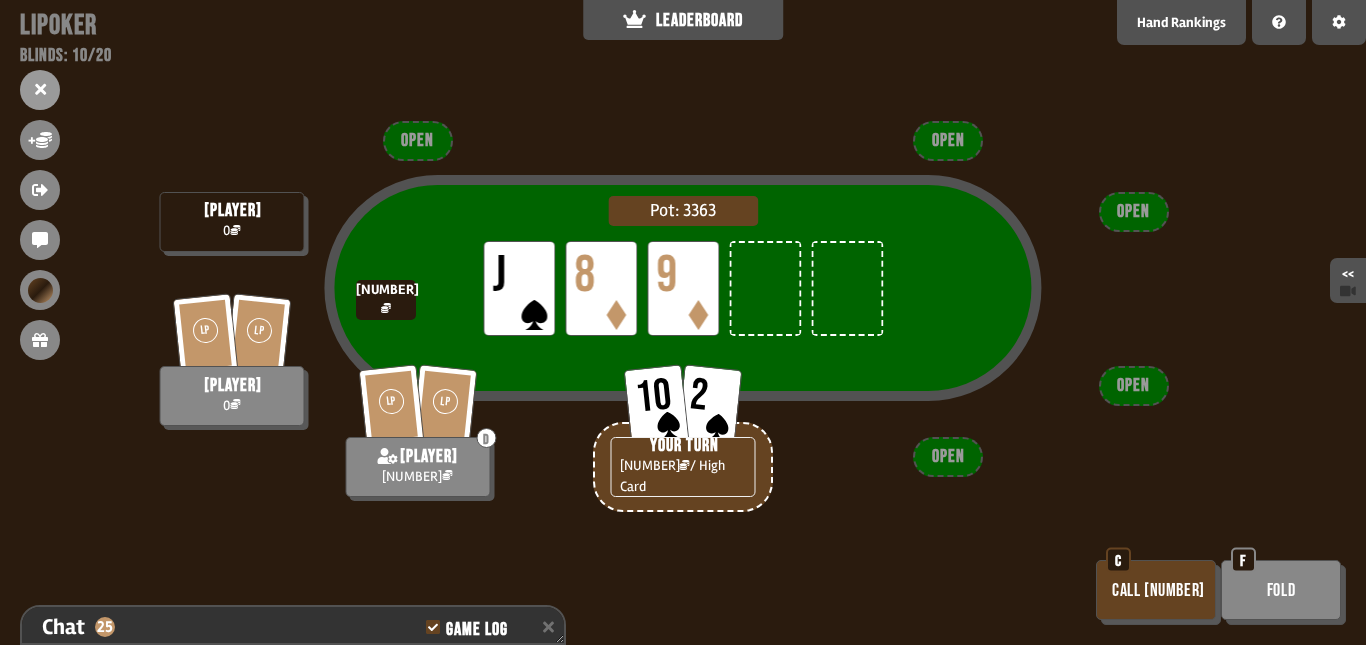 click on "Call [NUMBER]" at bounding box center (1156, 590) 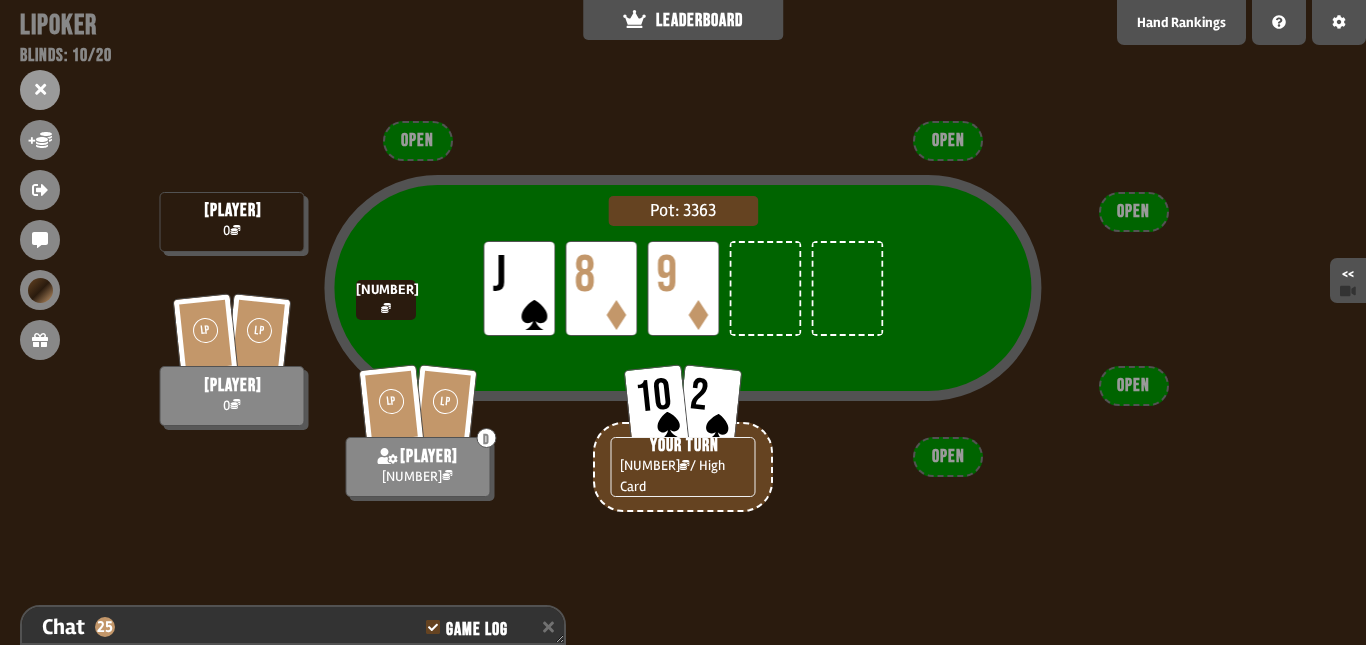 scroll, scrollTop: 970, scrollLeft: 0, axis: vertical 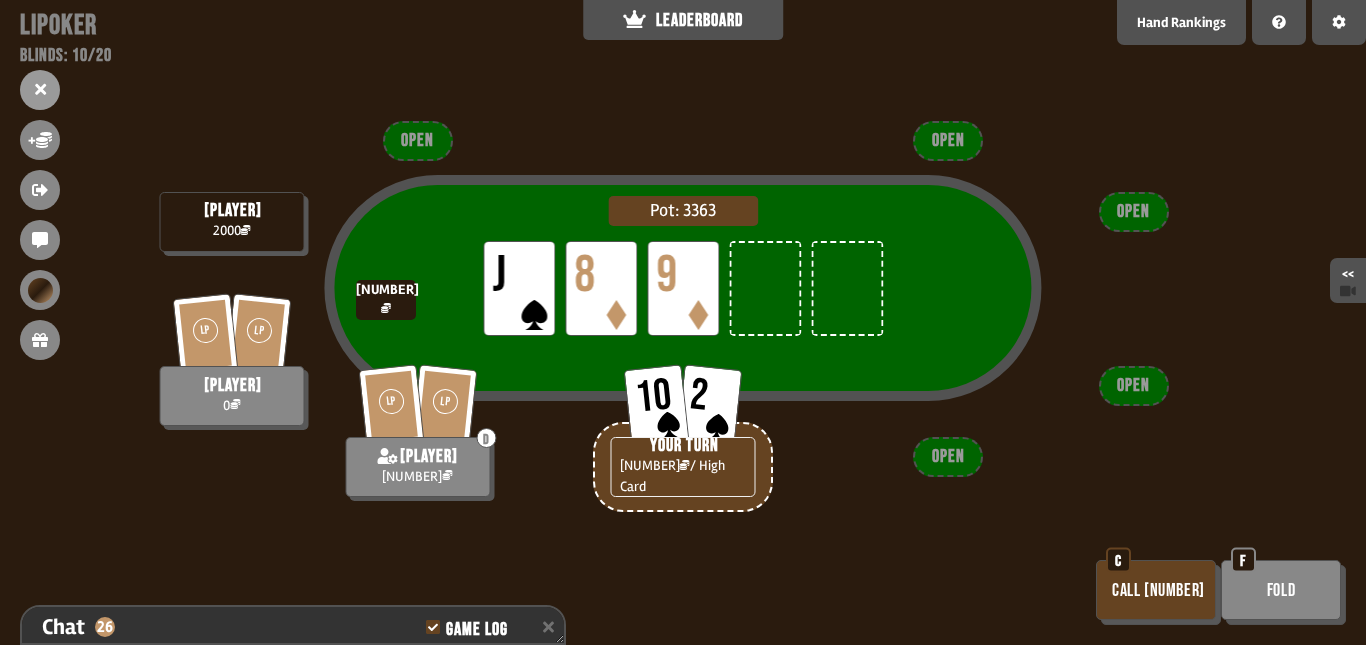 click on "Call [NUMBER]" at bounding box center (1156, 590) 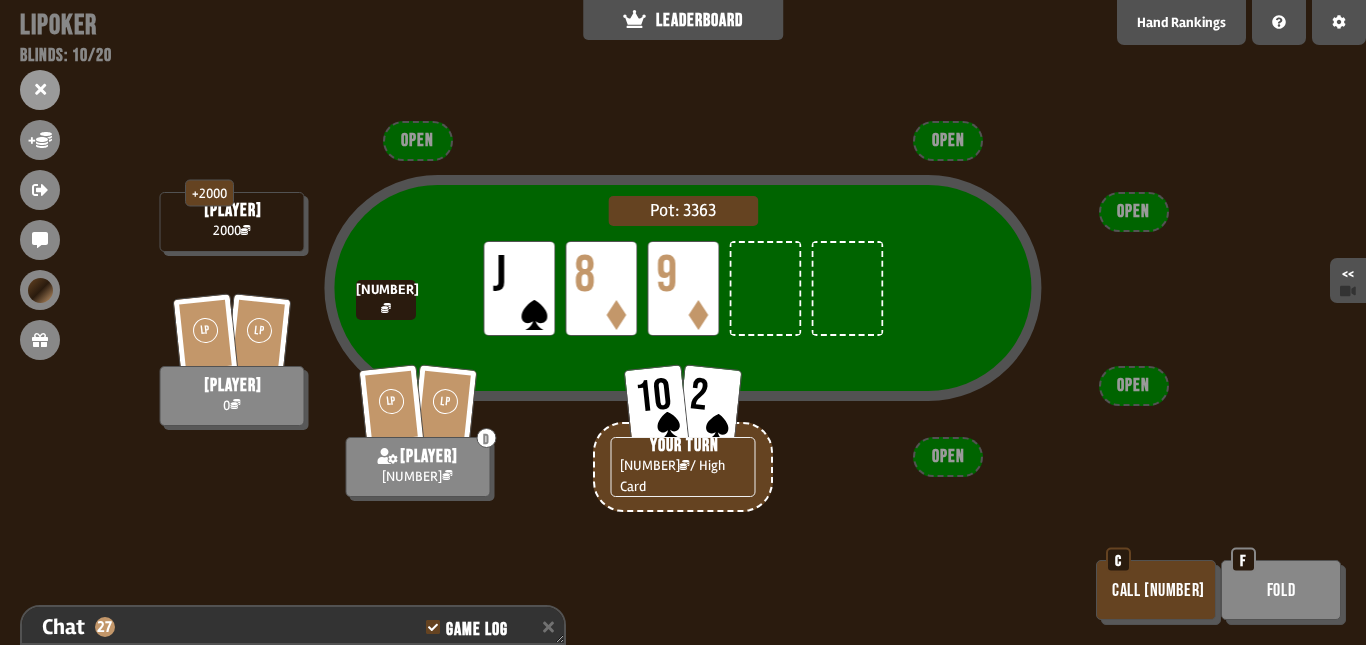 click on "Call [NUMBER]" at bounding box center [1156, 590] 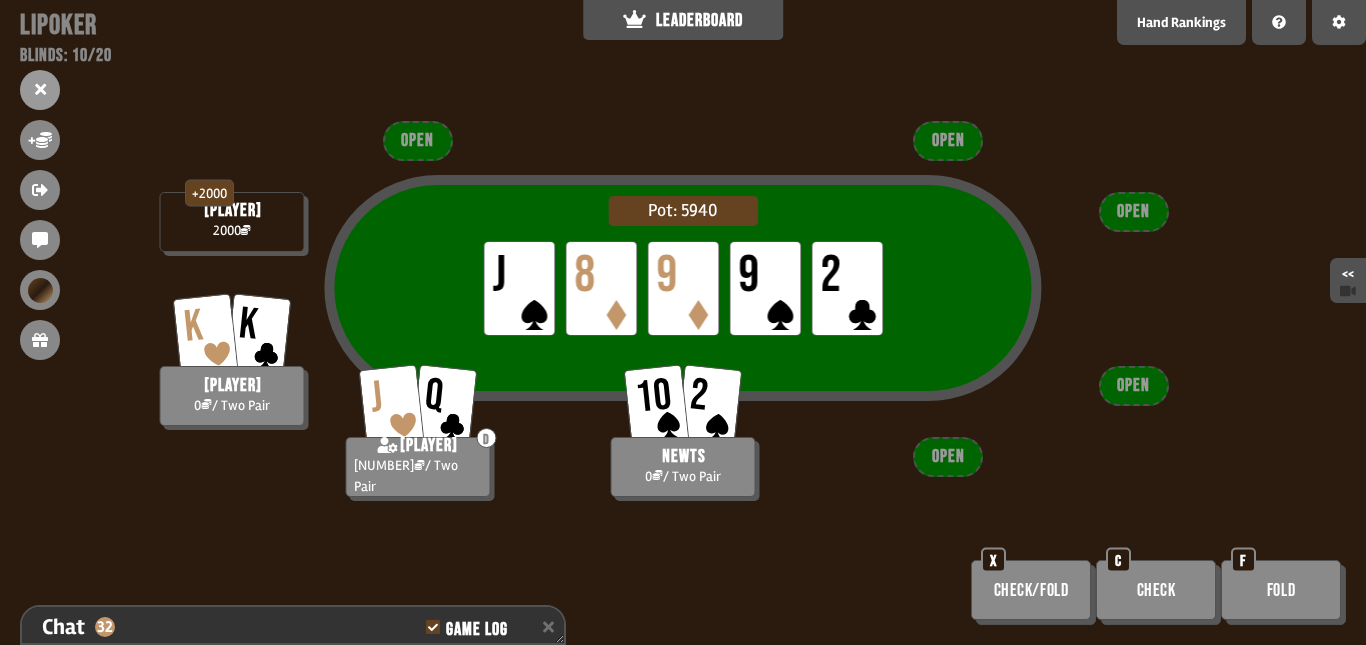 scroll, scrollTop: 1144, scrollLeft: 0, axis: vertical 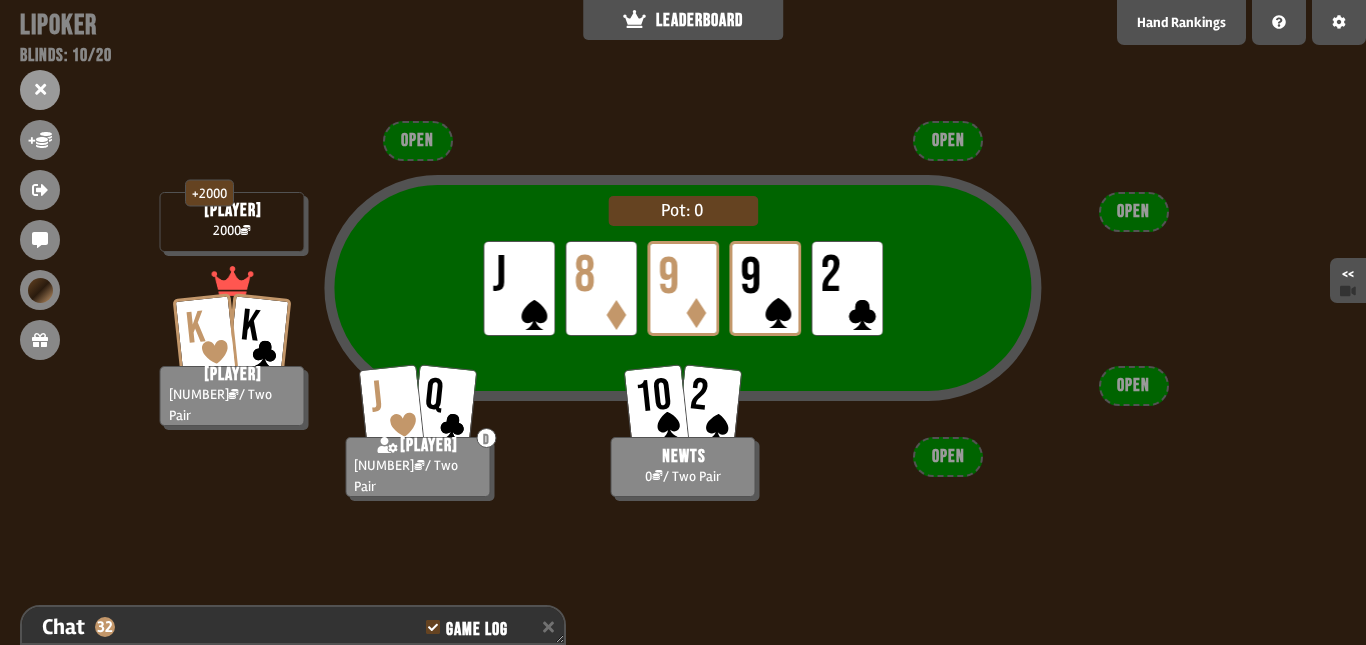 drag, startPoint x: 783, startPoint y: 308, endPoint x: 828, endPoint y: 237, distance: 84.0595 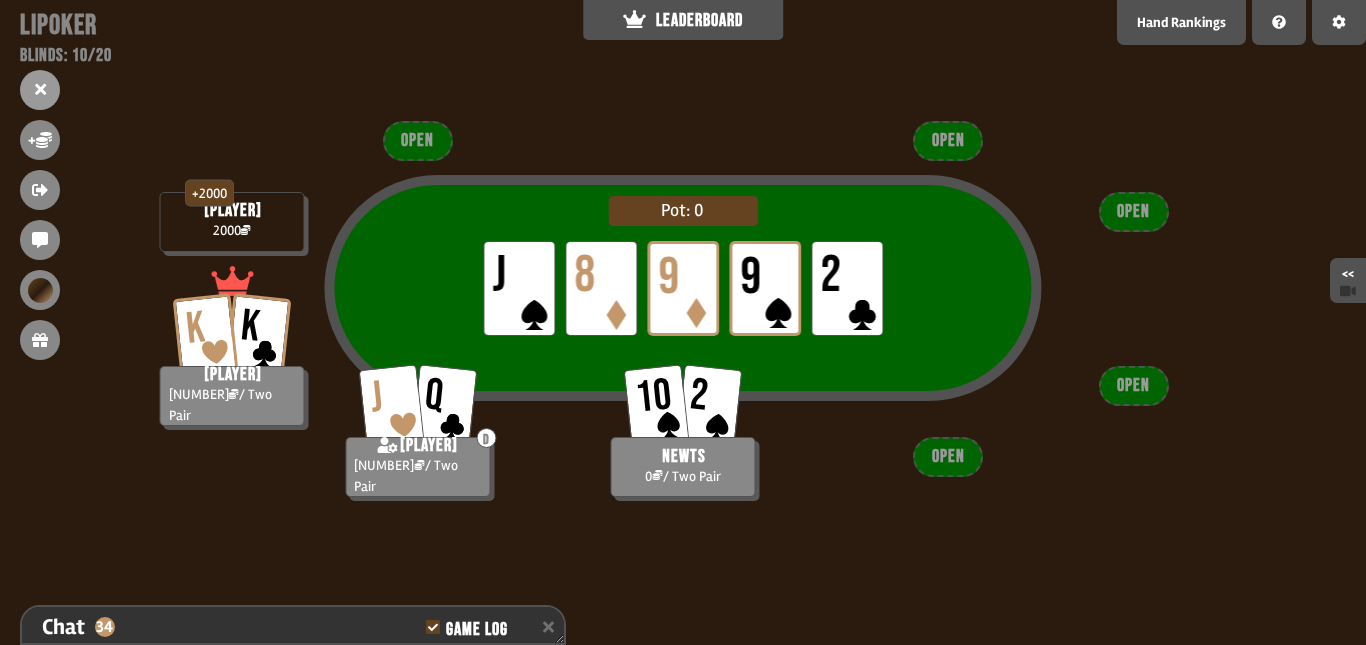 scroll, scrollTop: 1202, scrollLeft: 0, axis: vertical 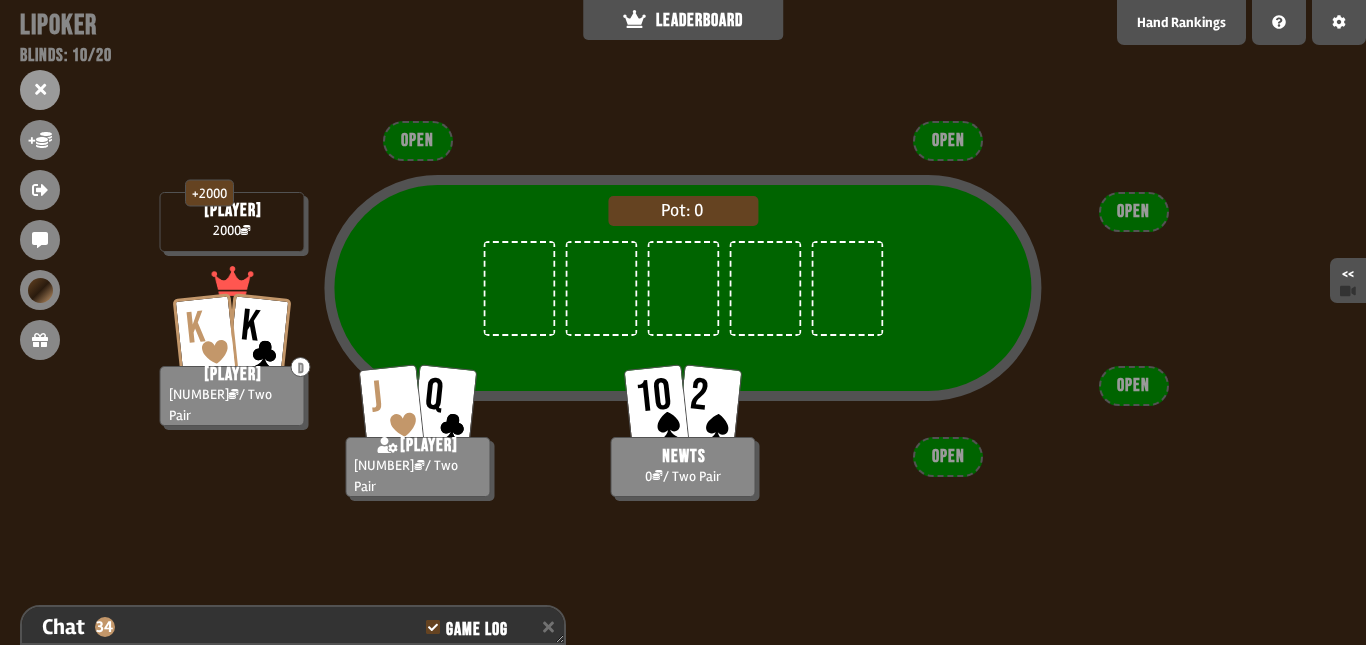 drag, startPoint x: 528, startPoint y: 290, endPoint x: 618, endPoint y: 185, distance: 138.29317 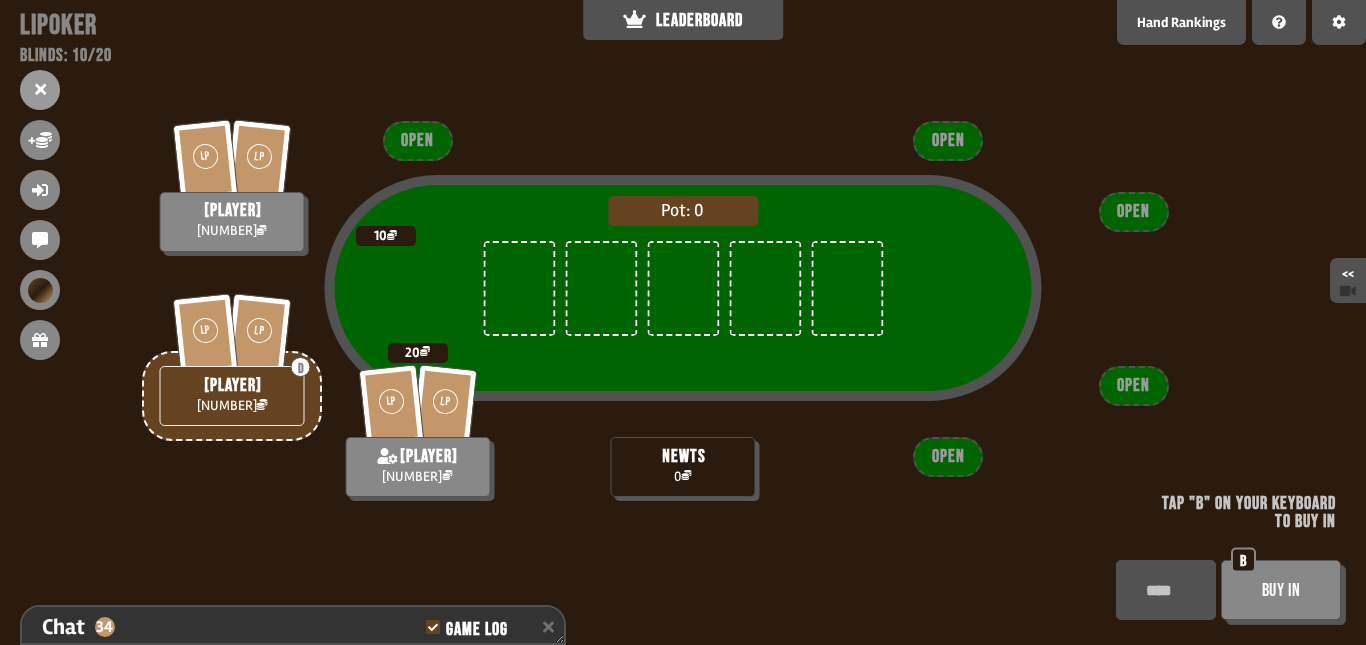 scroll, scrollTop: 100, scrollLeft: 0, axis: vertical 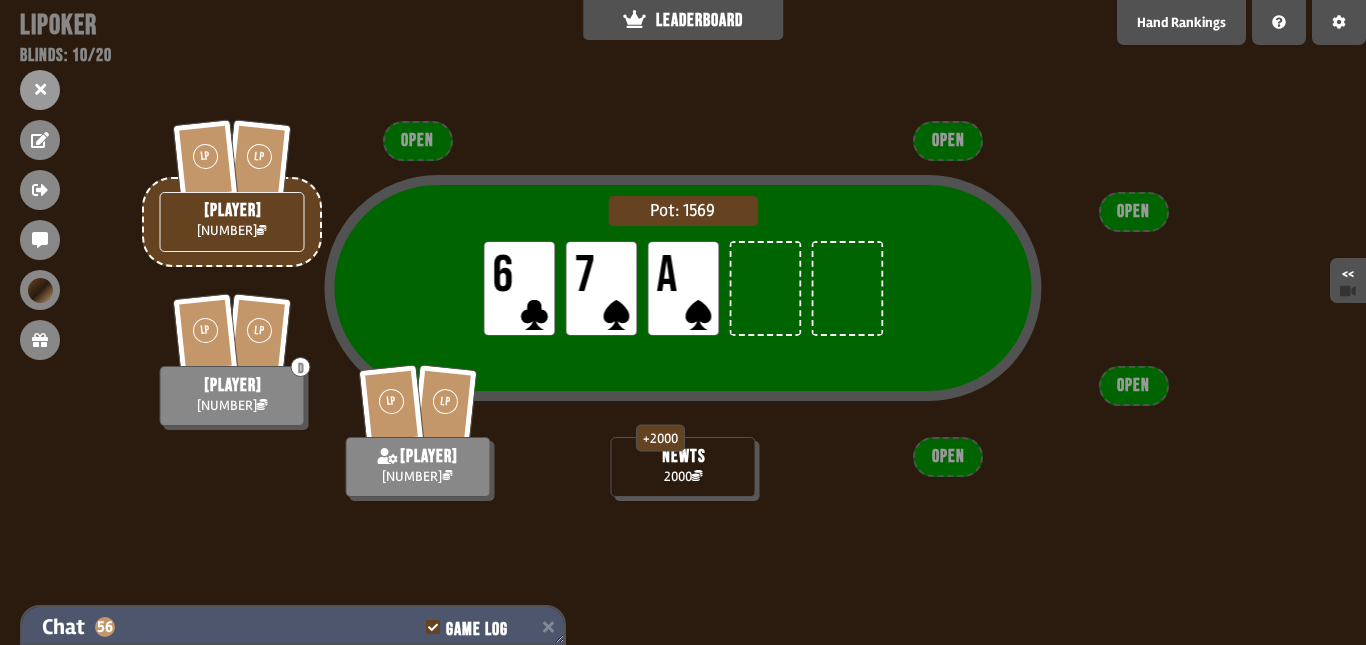 click on "Chat   56 Game Log" at bounding box center [293, 627] 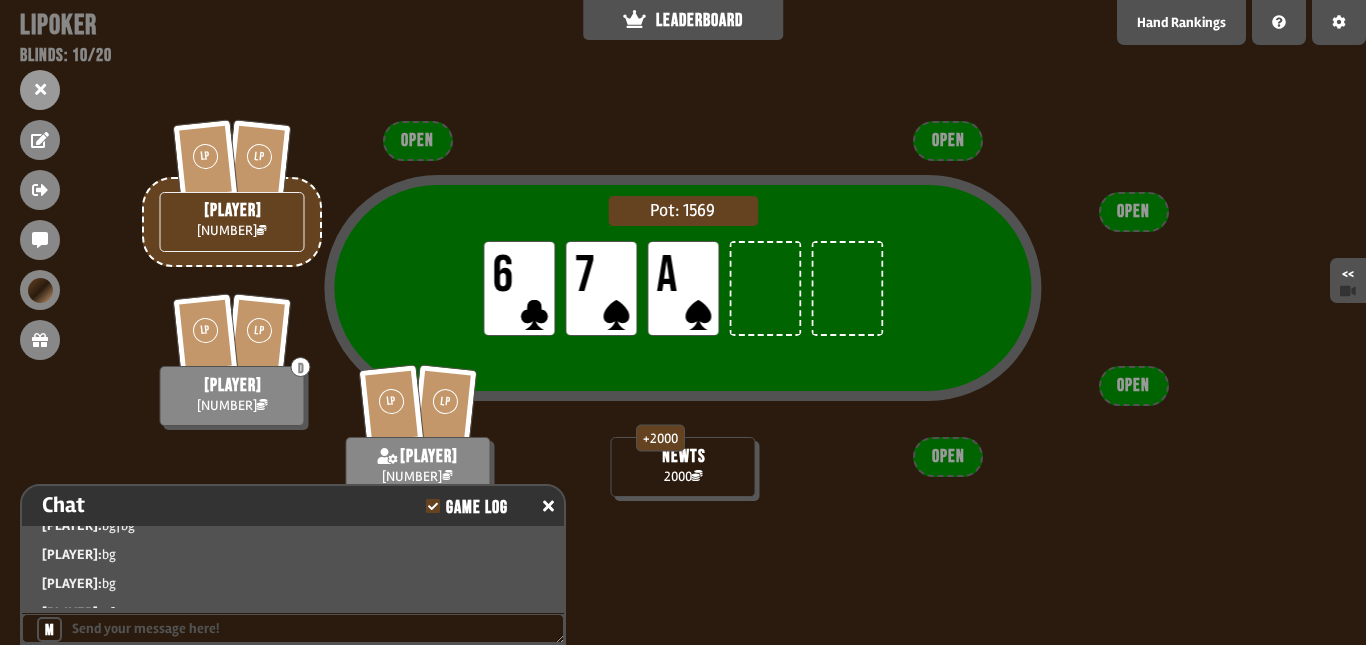 scroll, scrollTop: 1787, scrollLeft: 0, axis: vertical 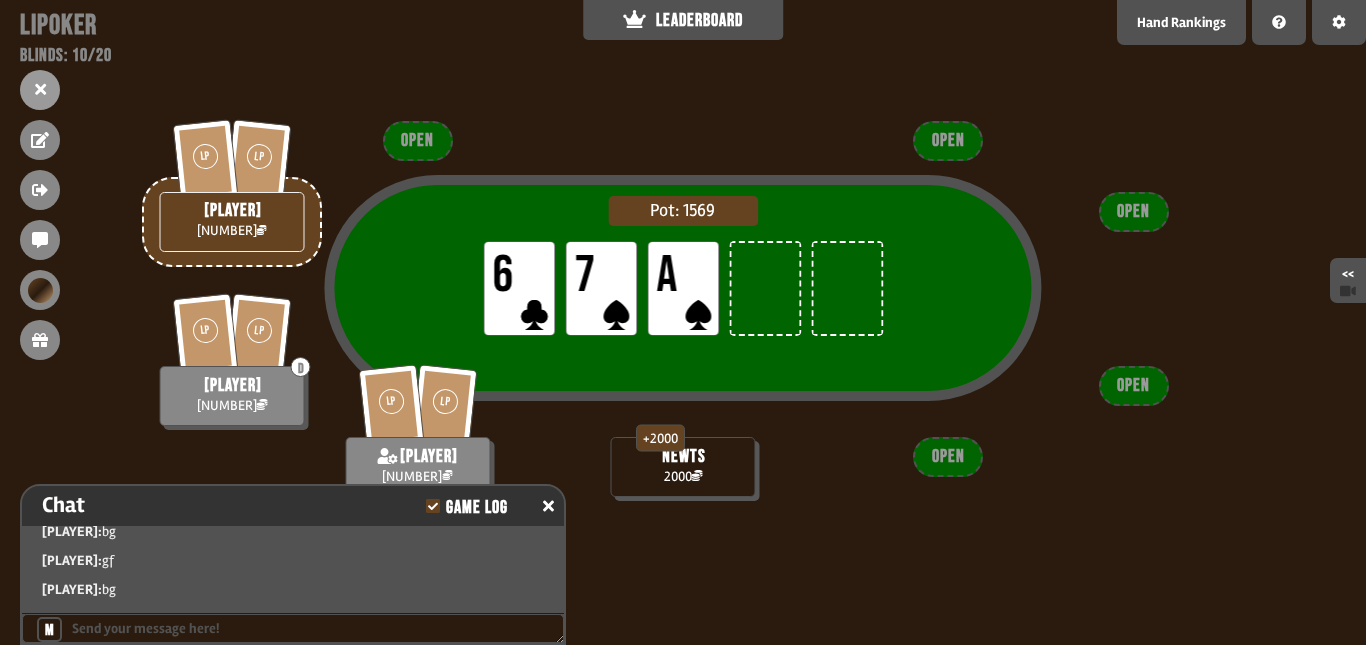 click at bounding box center [293, 628] 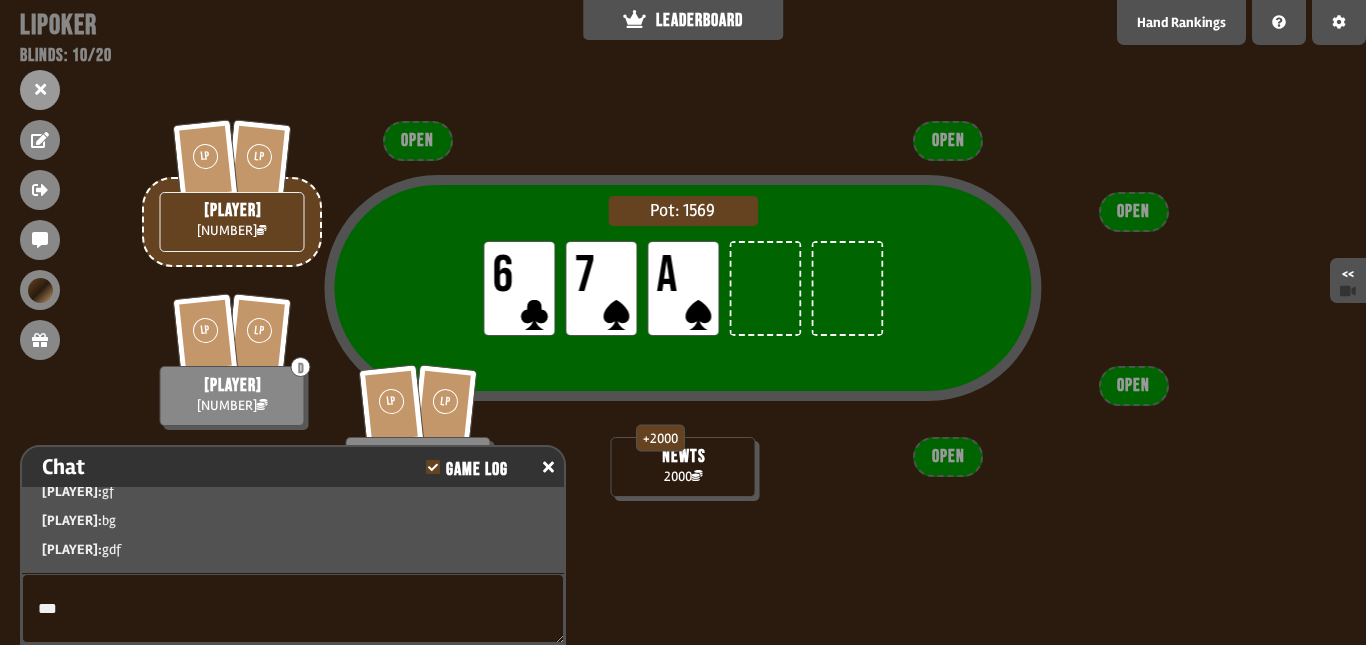 scroll, scrollTop: 1846, scrollLeft: 0, axis: vertical 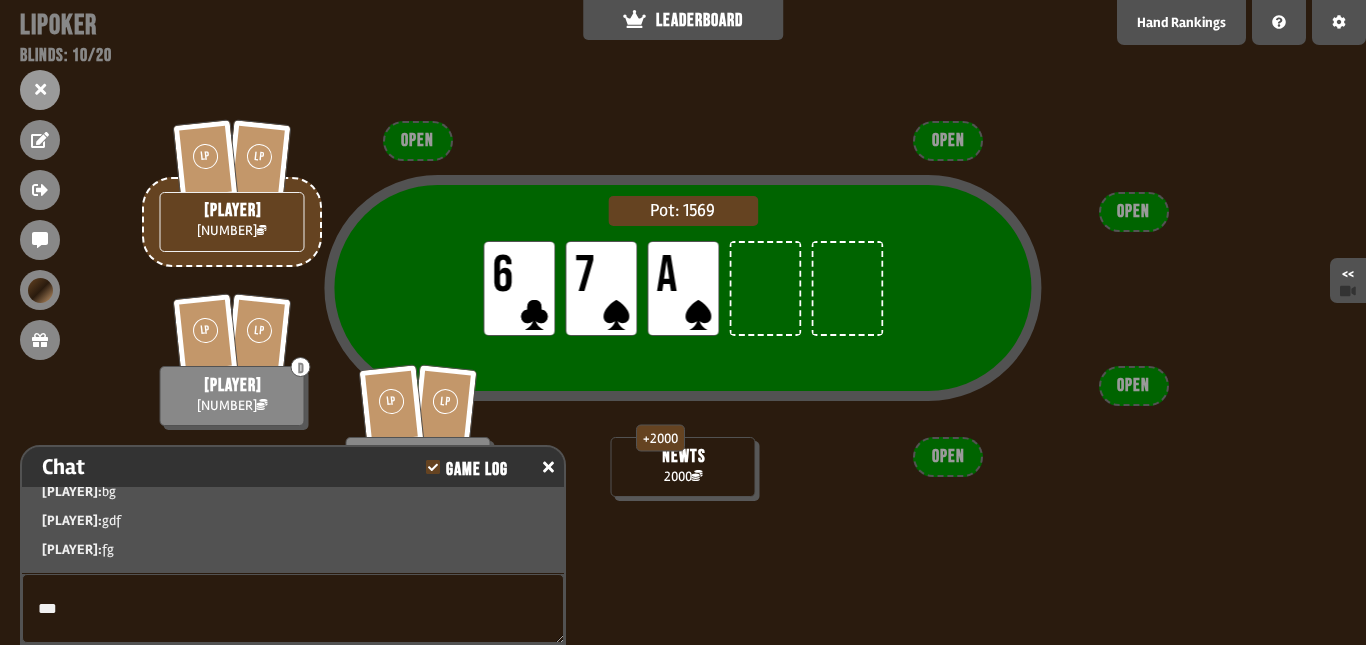 type on "***" 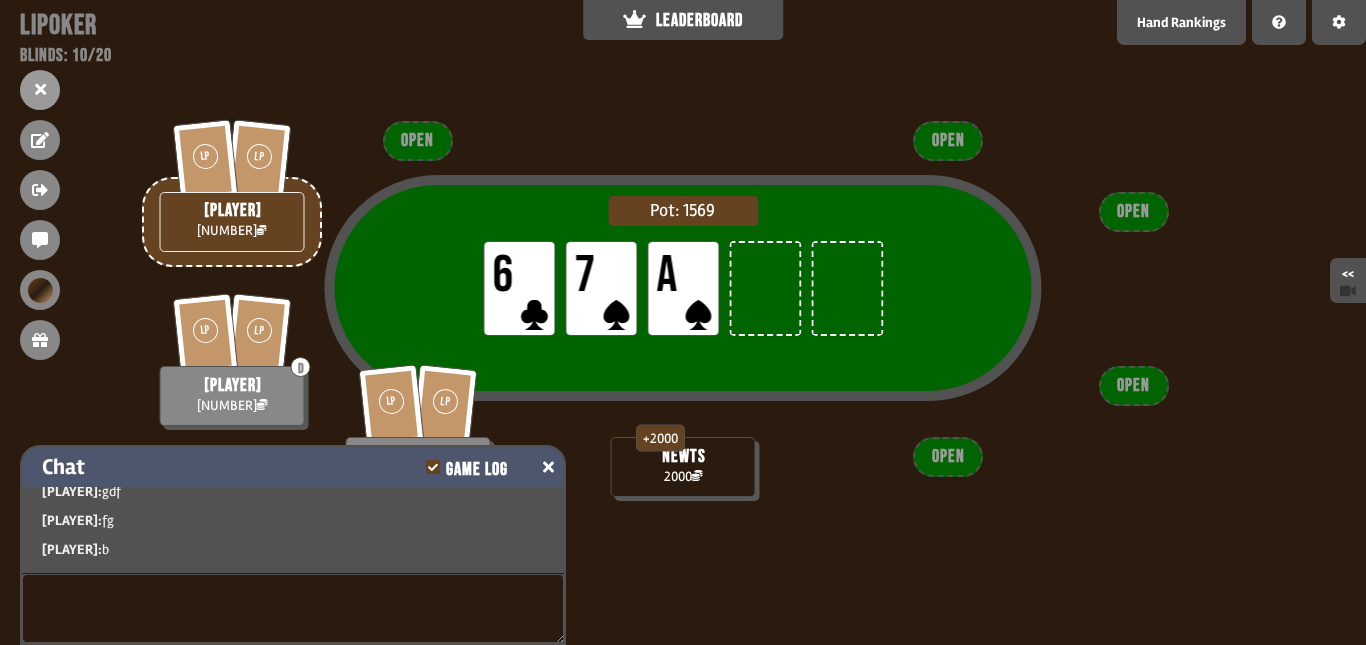 click on "Chat   Game Log" at bounding box center [293, 467] 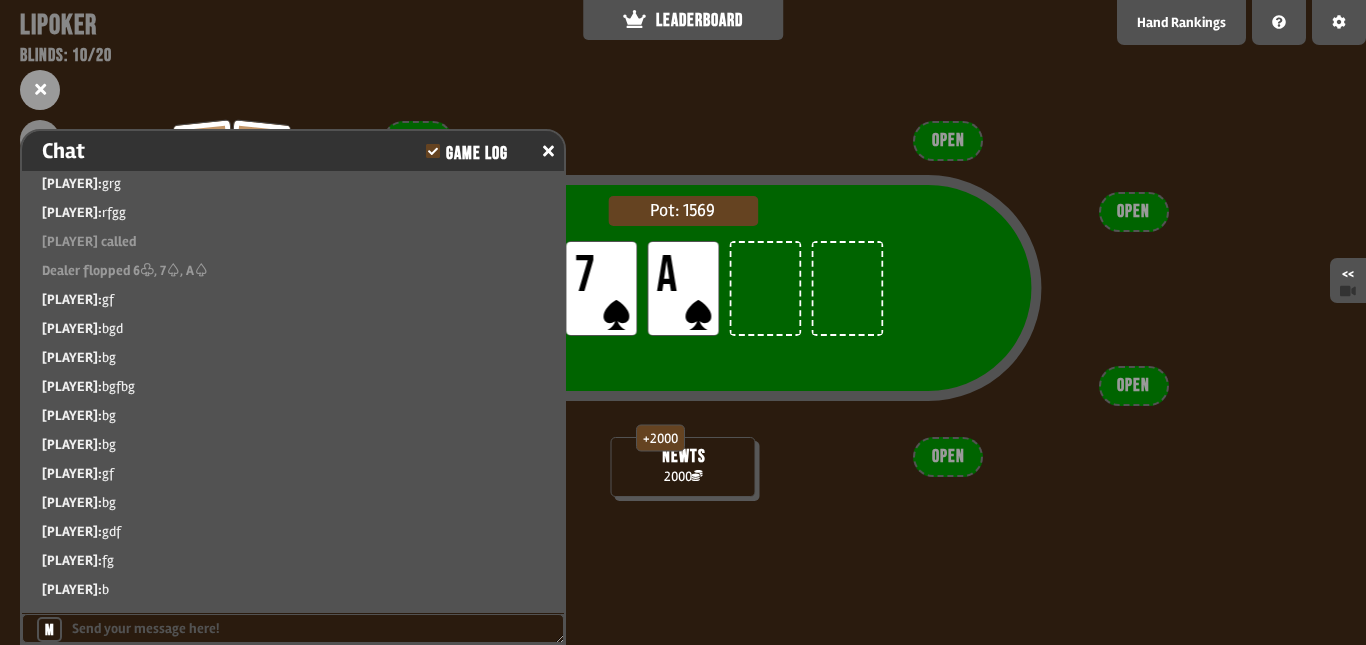 scroll, scrollTop: 1548, scrollLeft: 0, axis: vertical 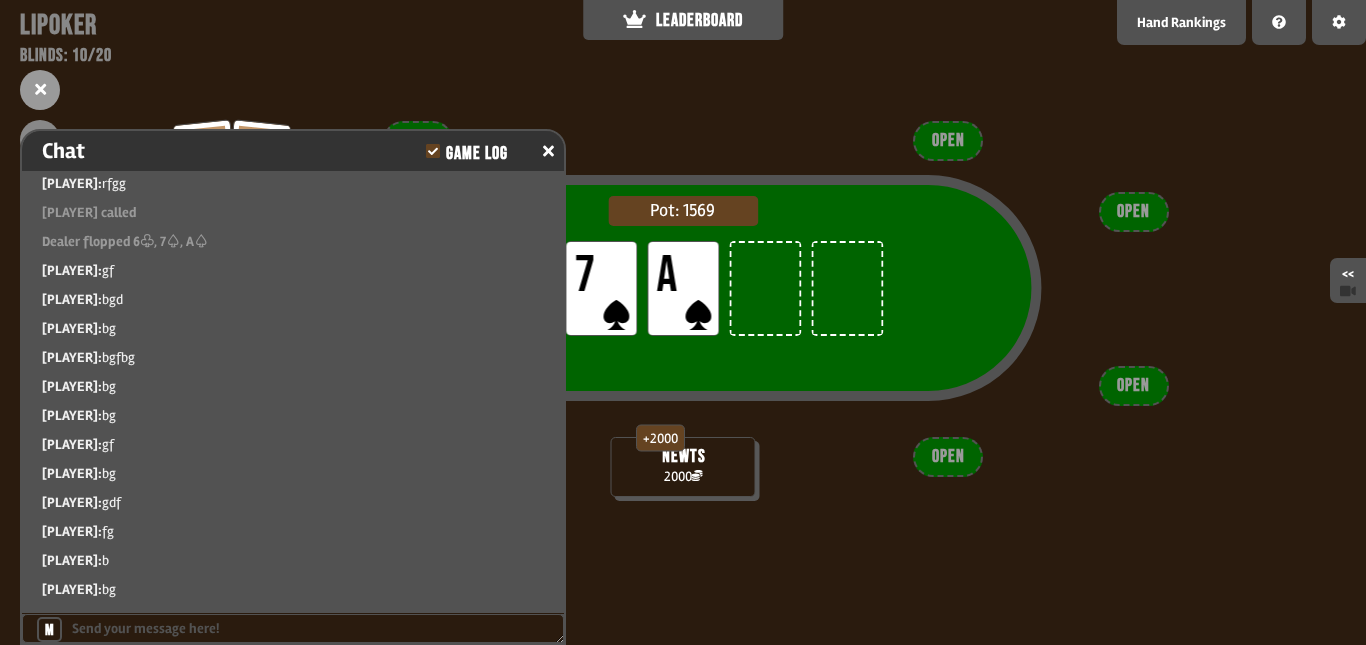 click at bounding box center [293, 628] 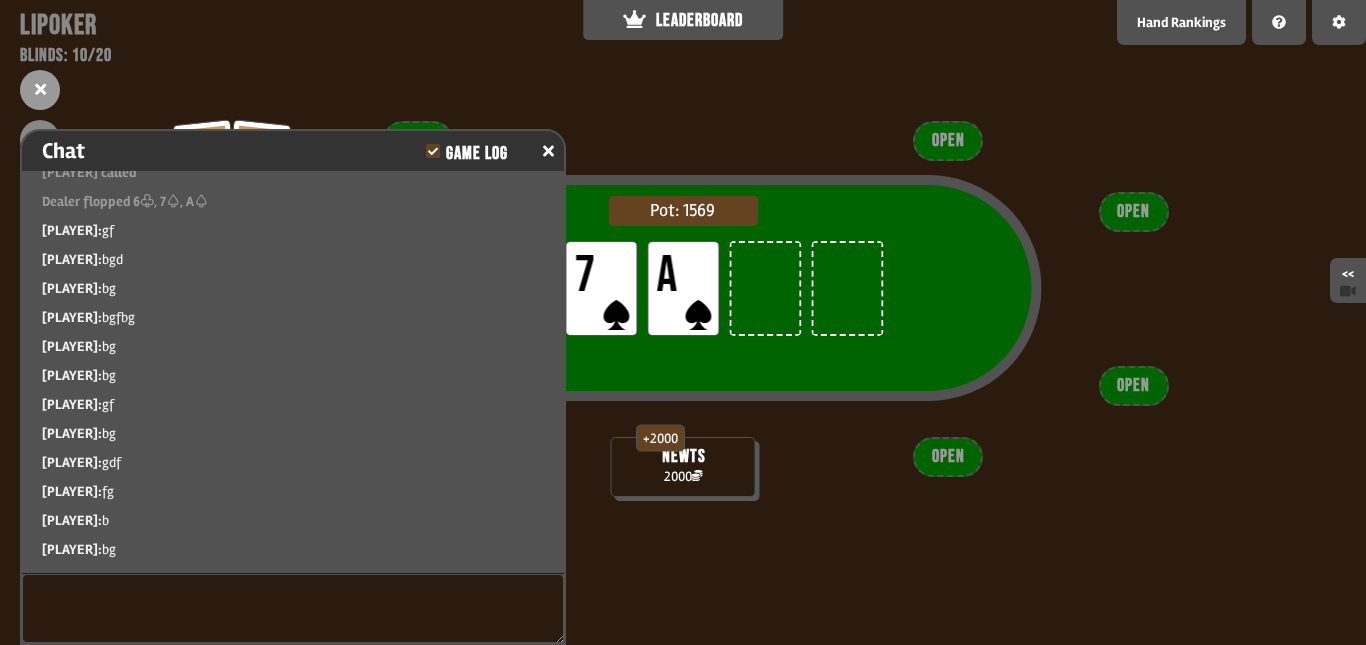 scroll, scrollTop: 1617, scrollLeft: 0, axis: vertical 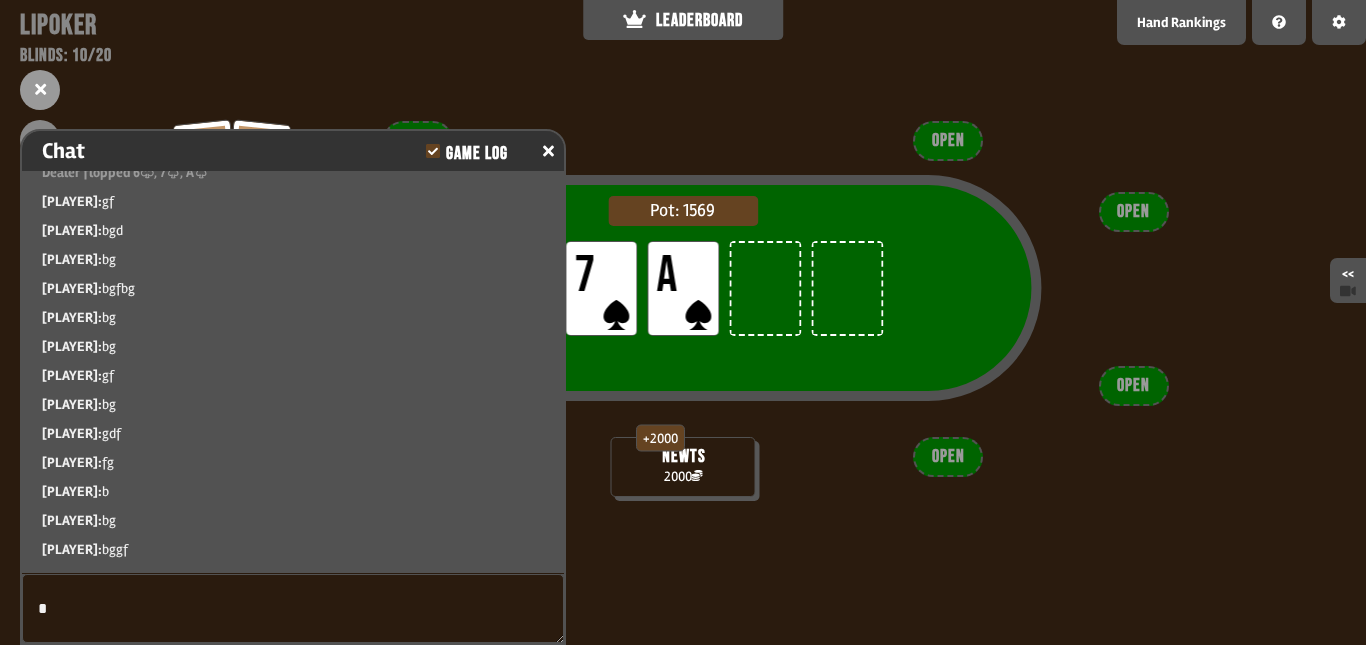 type on "*" 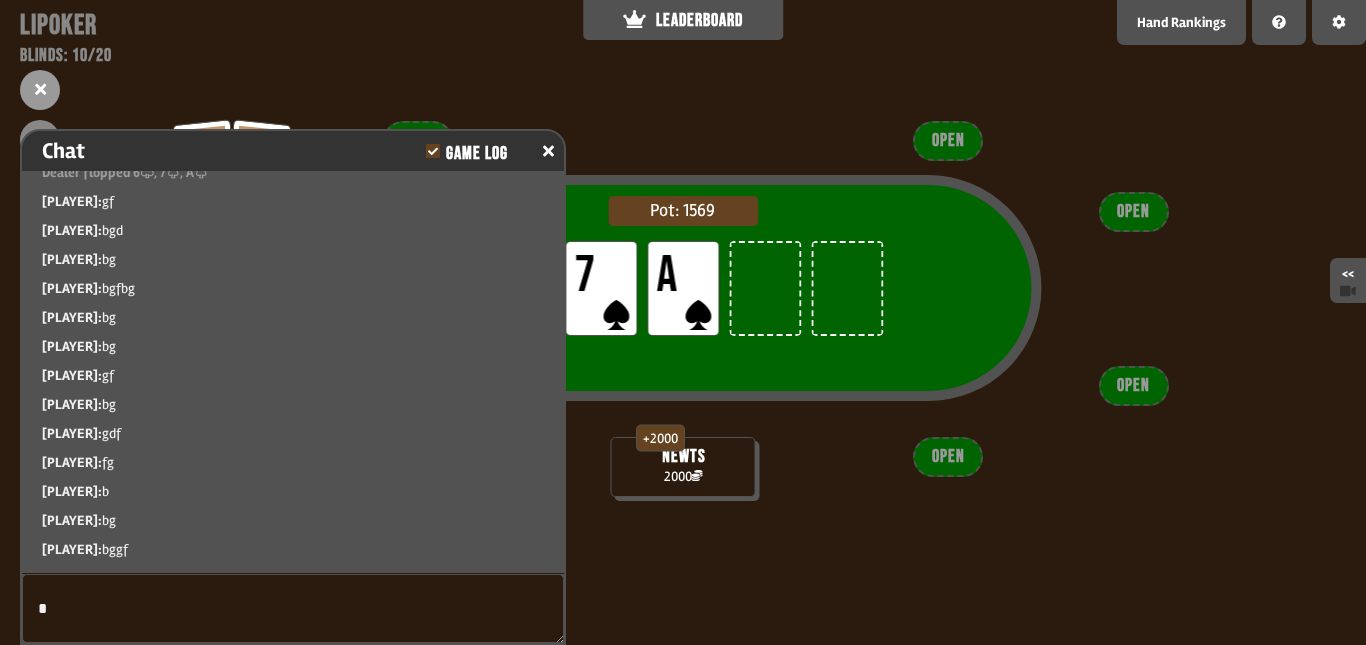 scroll, scrollTop: 1646, scrollLeft: 0, axis: vertical 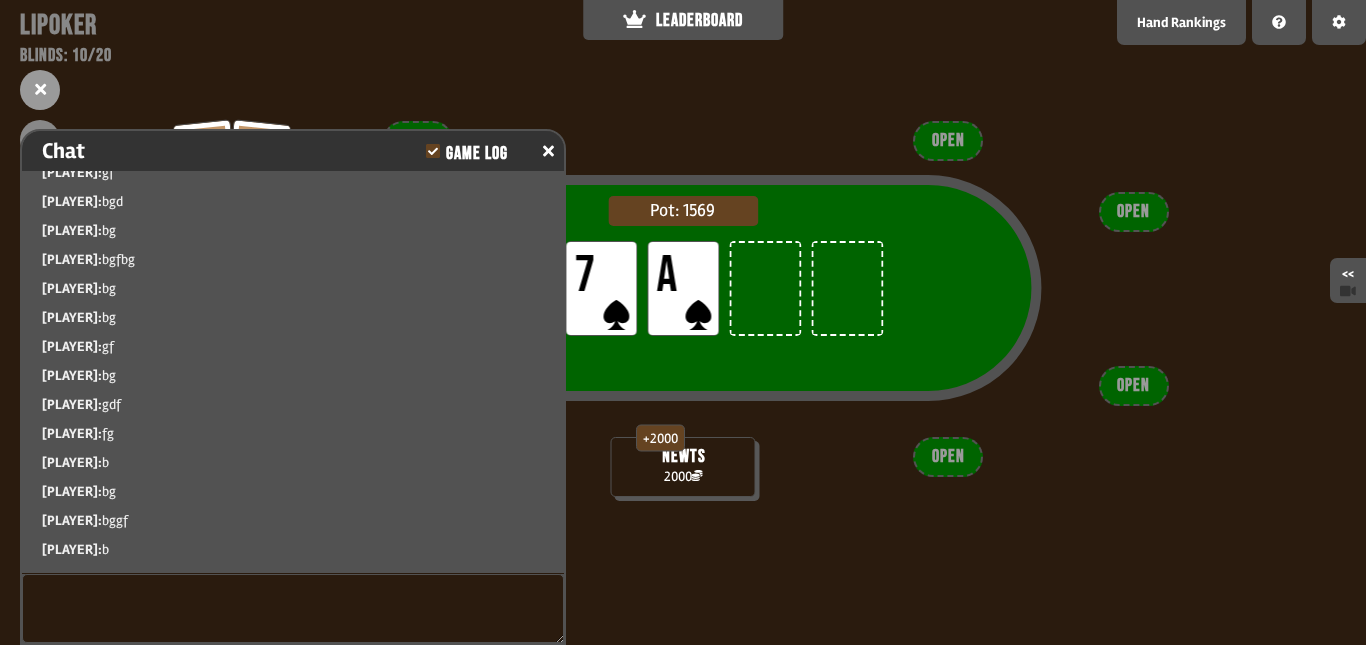 type on "*" 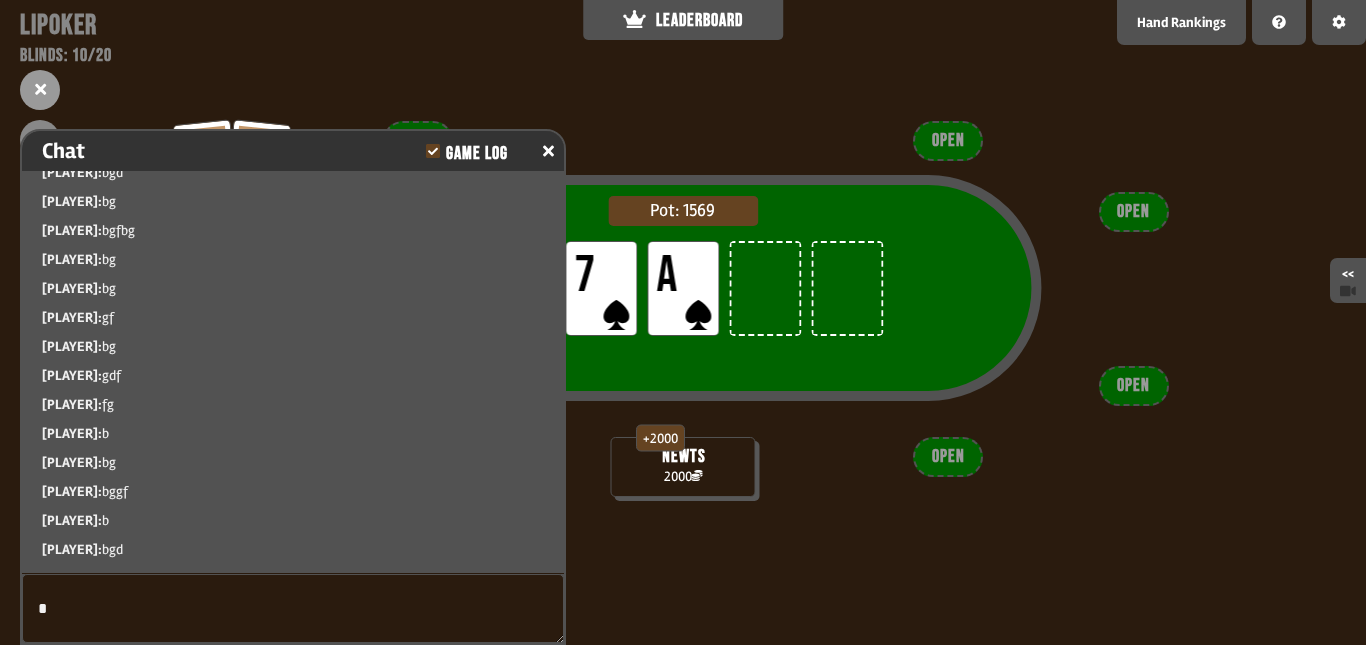 scroll, scrollTop: 1704, scrollLeft: 0, axis: vertical 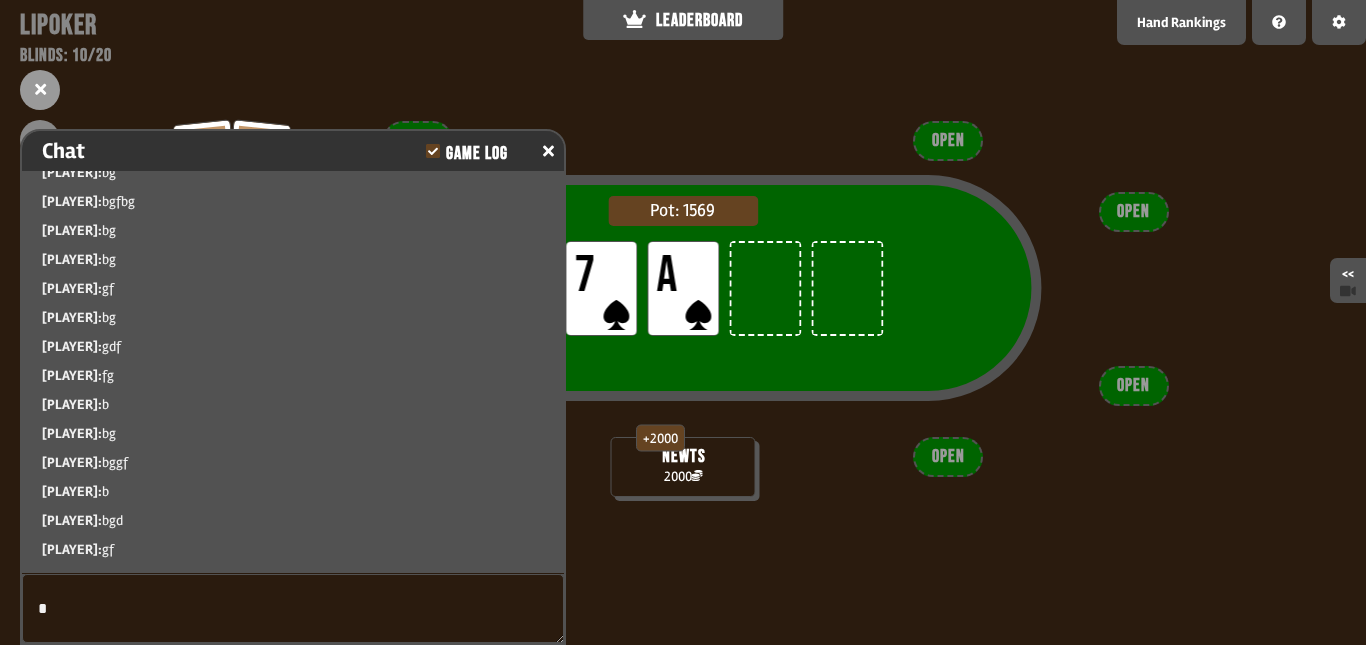type on "*" 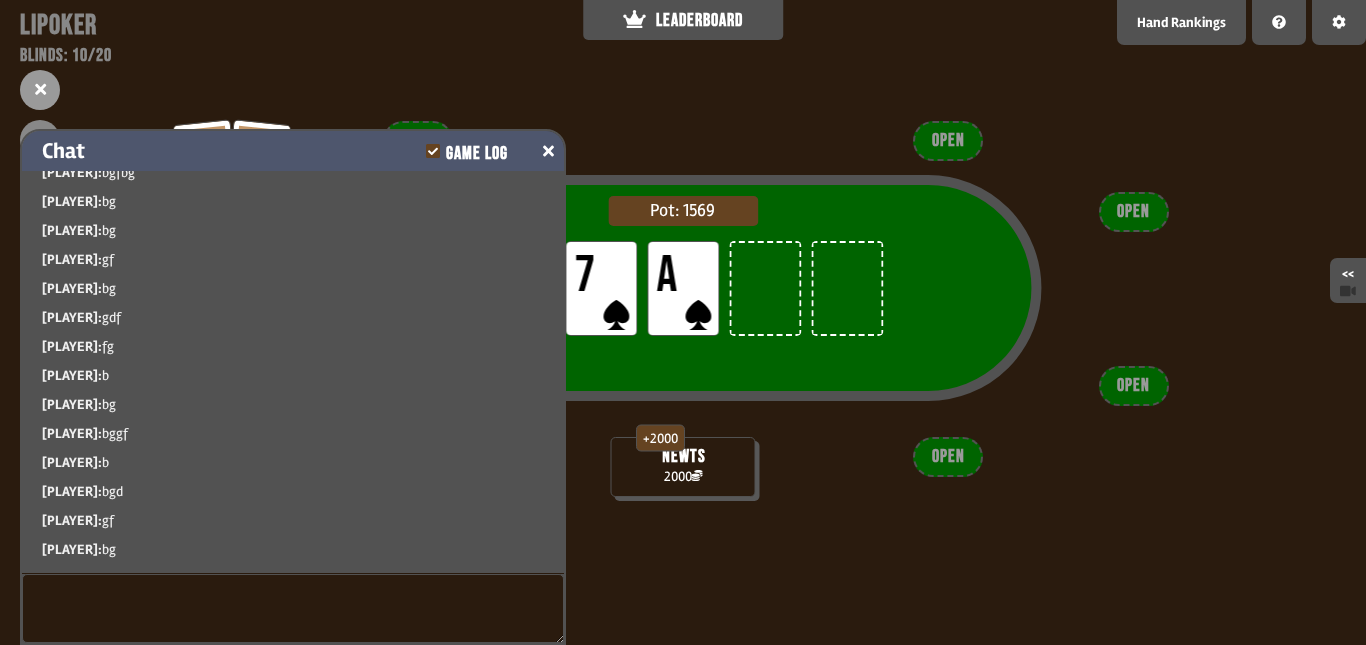 click 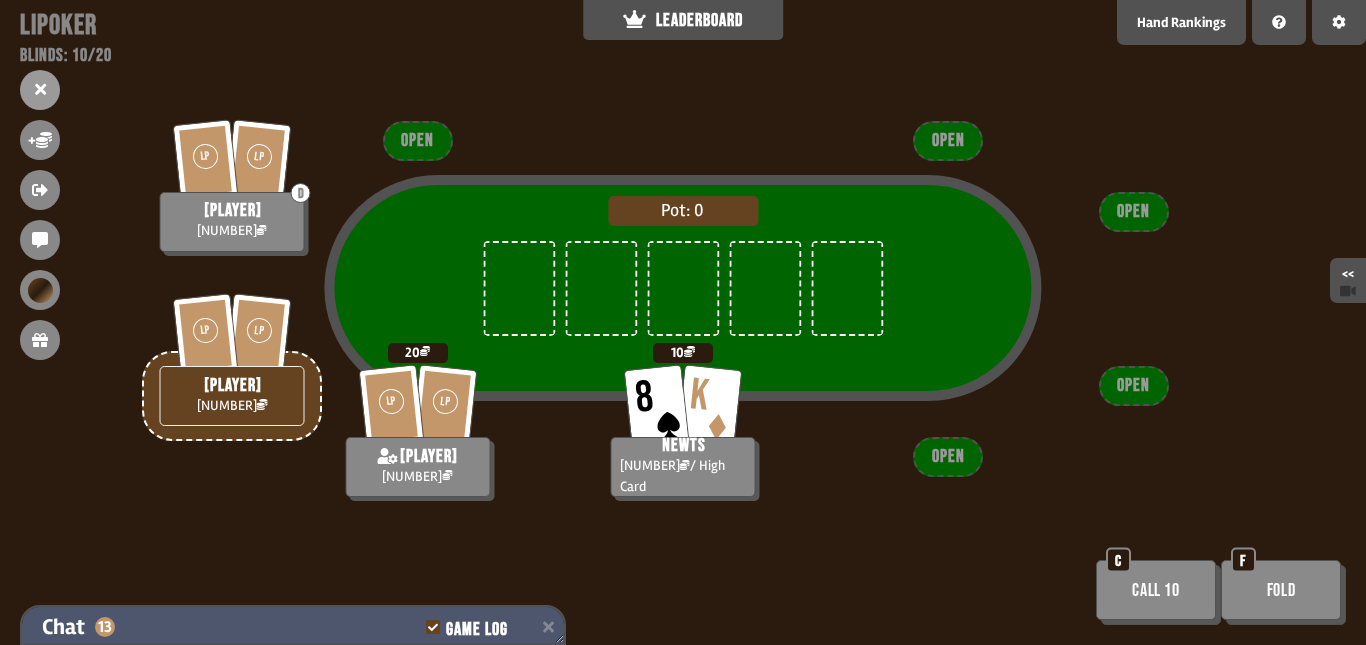 scroll, scrollTop: 98, scrollLeft: 0, axis: vertical 